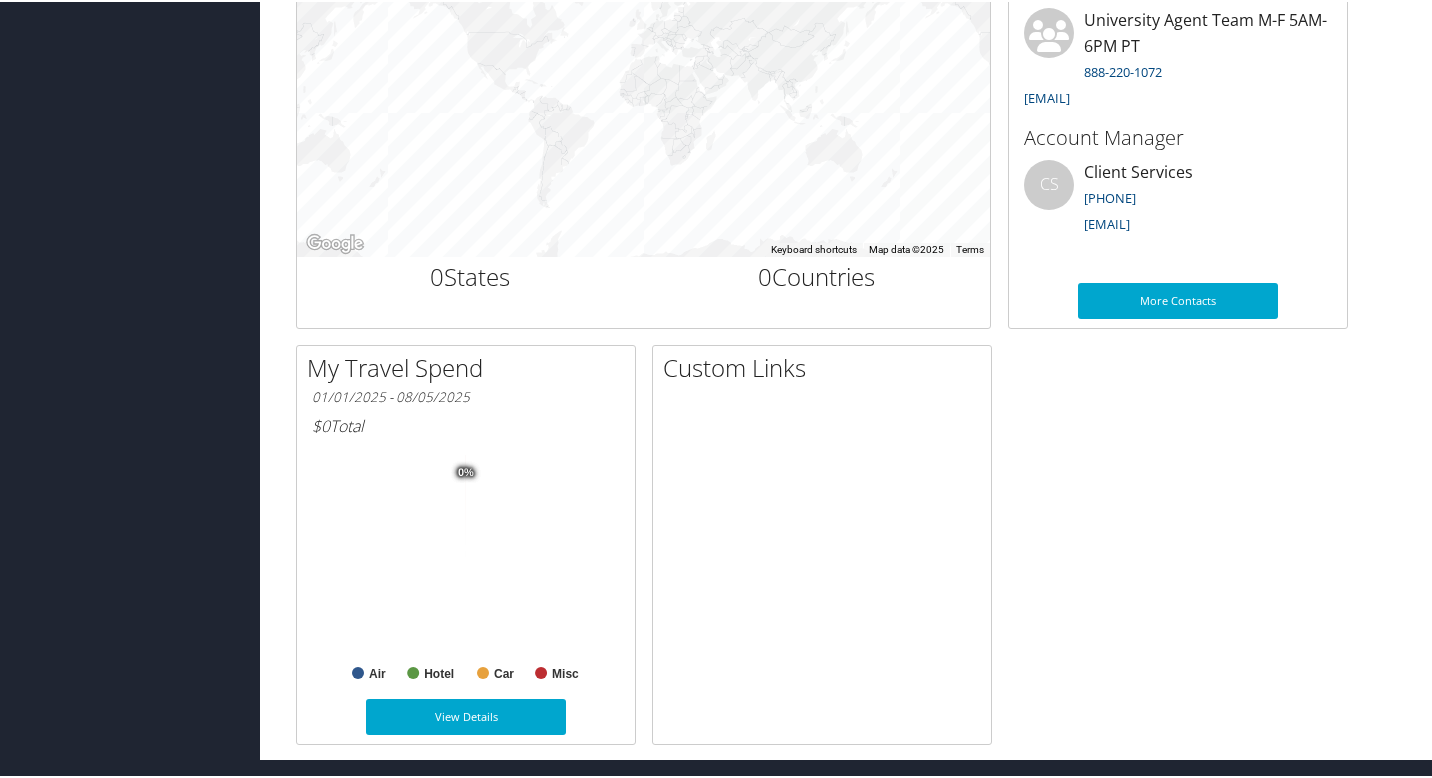 scroll, scrollTop: 0, scrollLeft: 0, axis: both 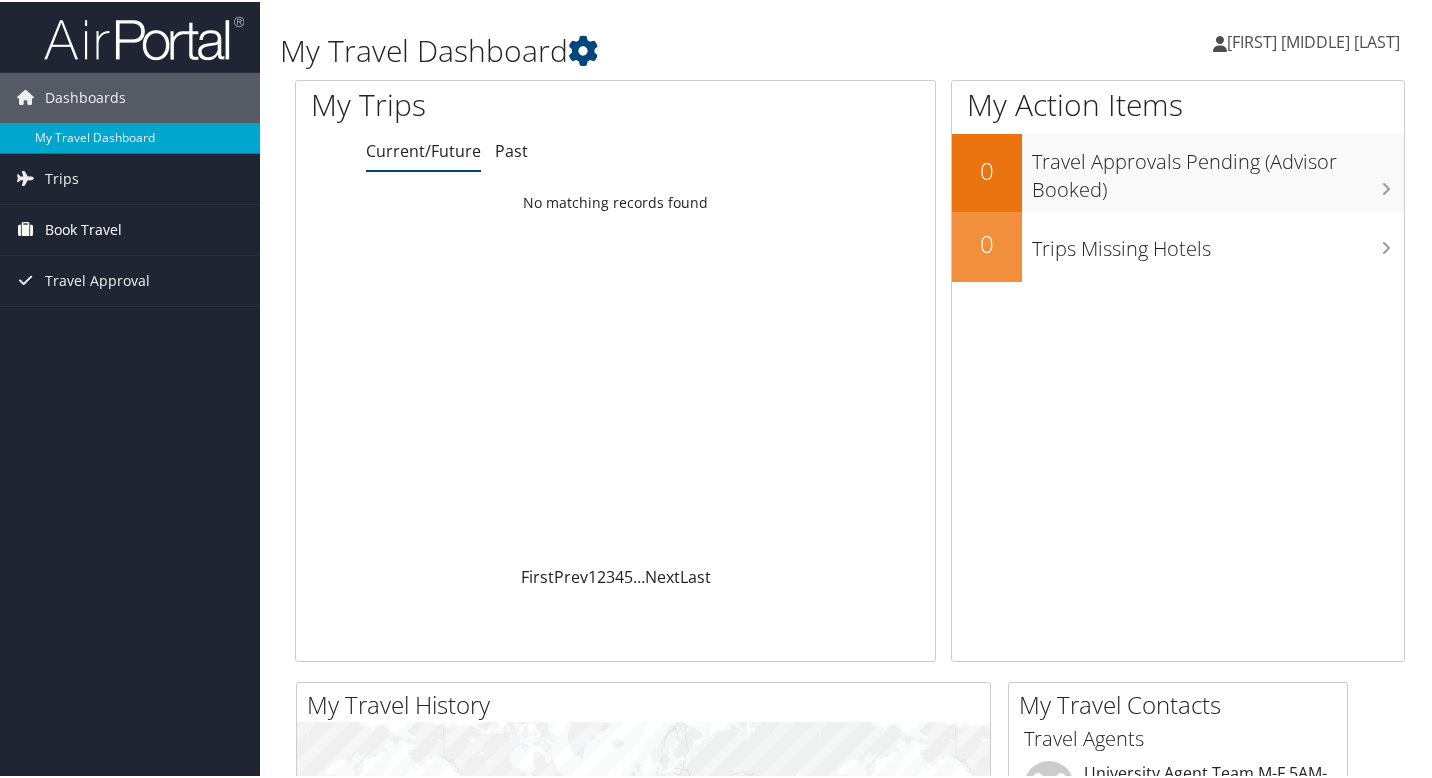 click on "Book Travel" at bounding box center (83, 228) 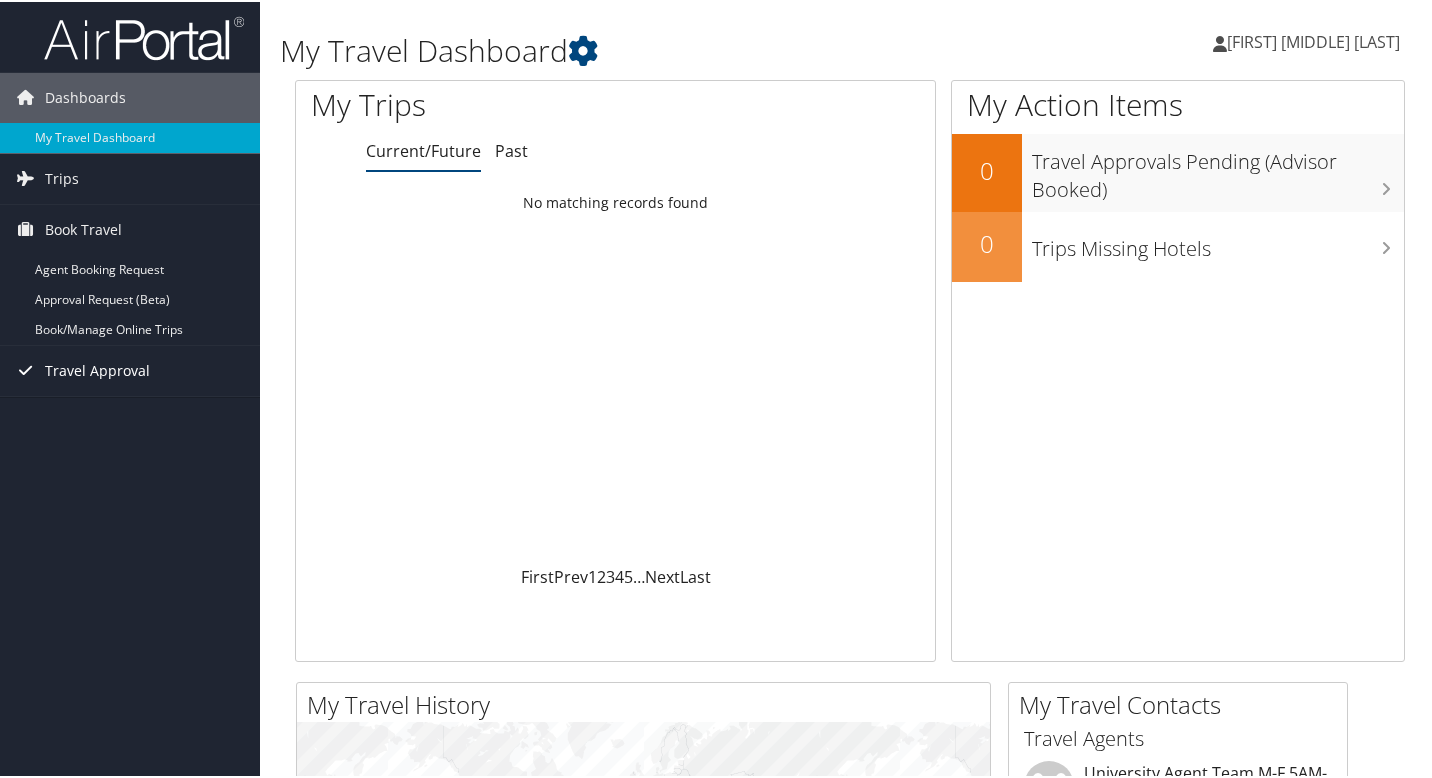 click on "Travel Approval" at bounding box center [97, 369] 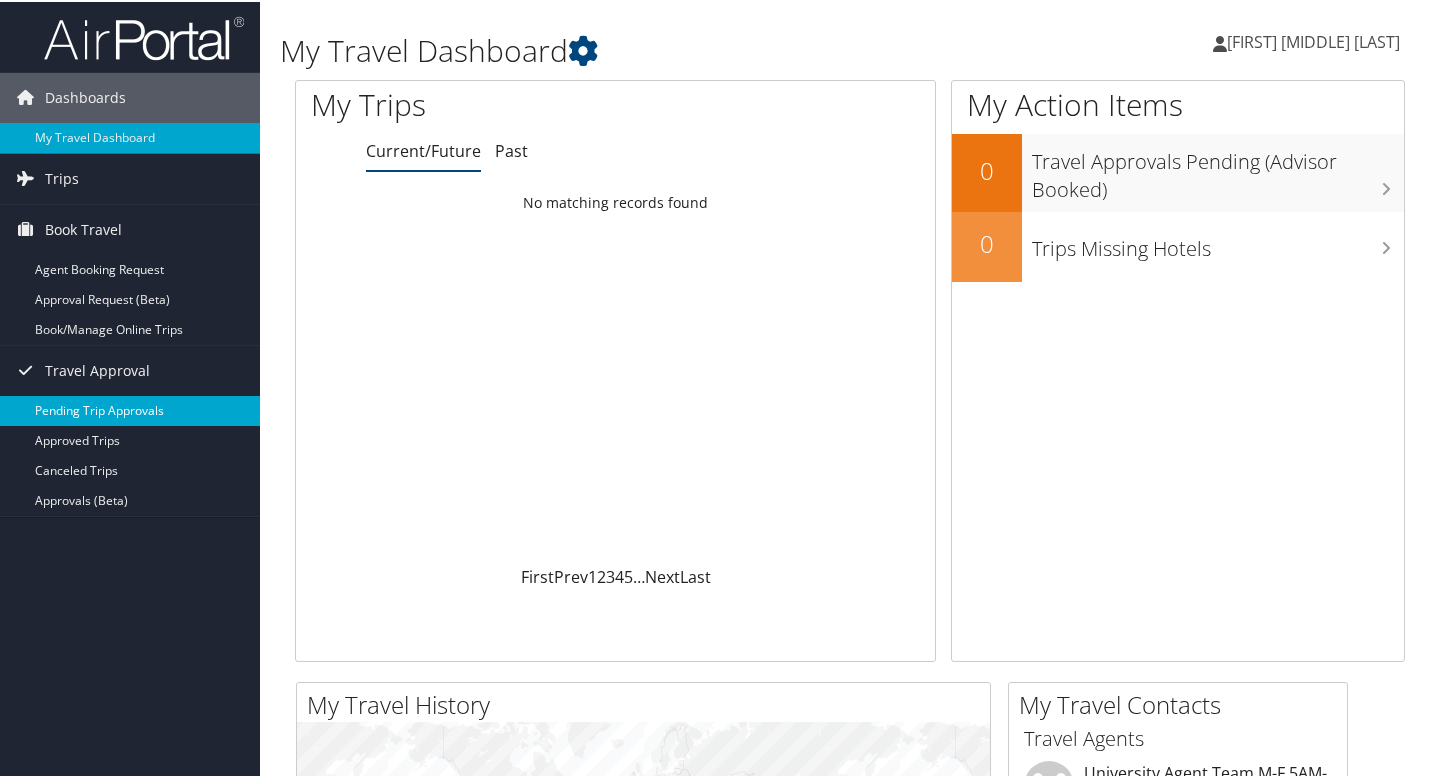 click on "Pending Trip Approvals" at bounding box center [130, 409] 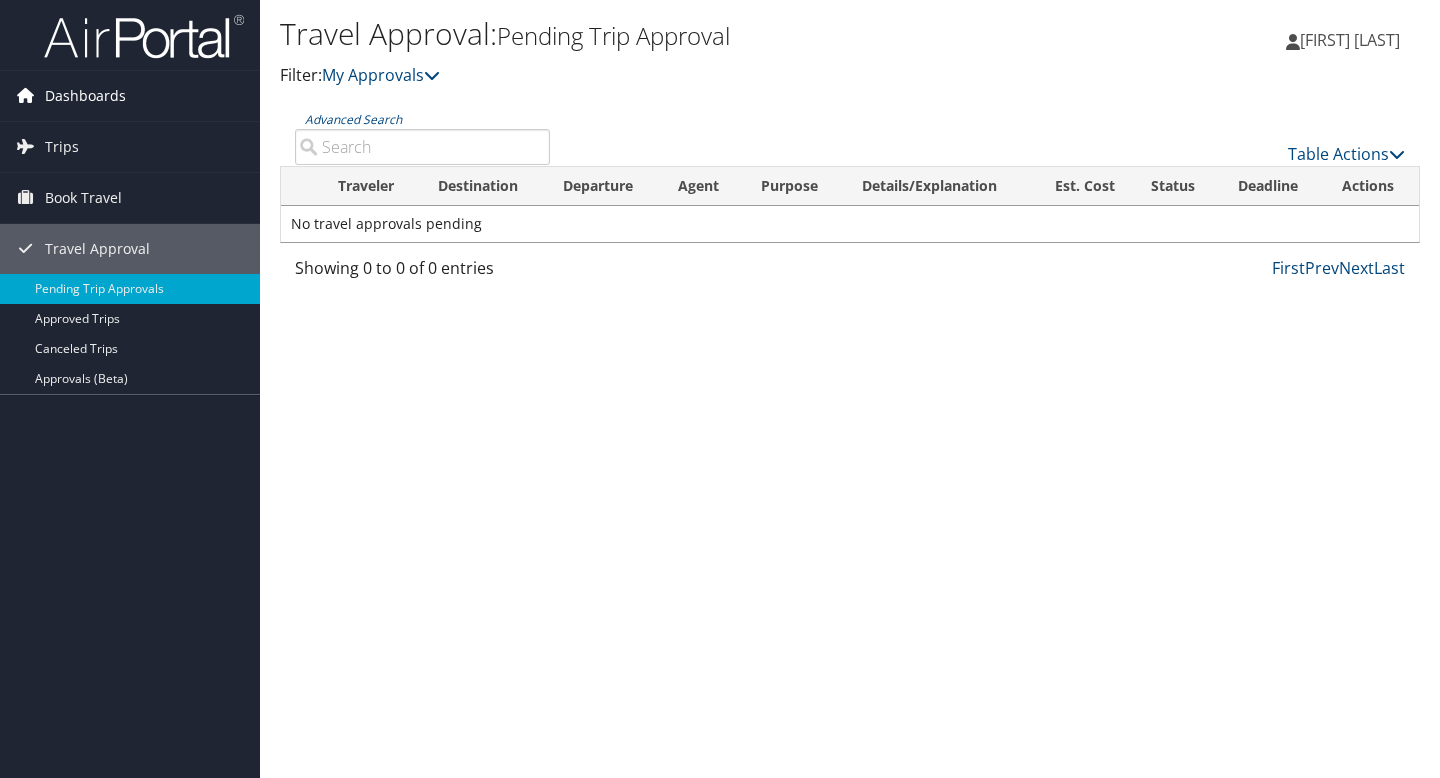 scroll, scrollTop: 0, scrollLeft: 0, axis: both 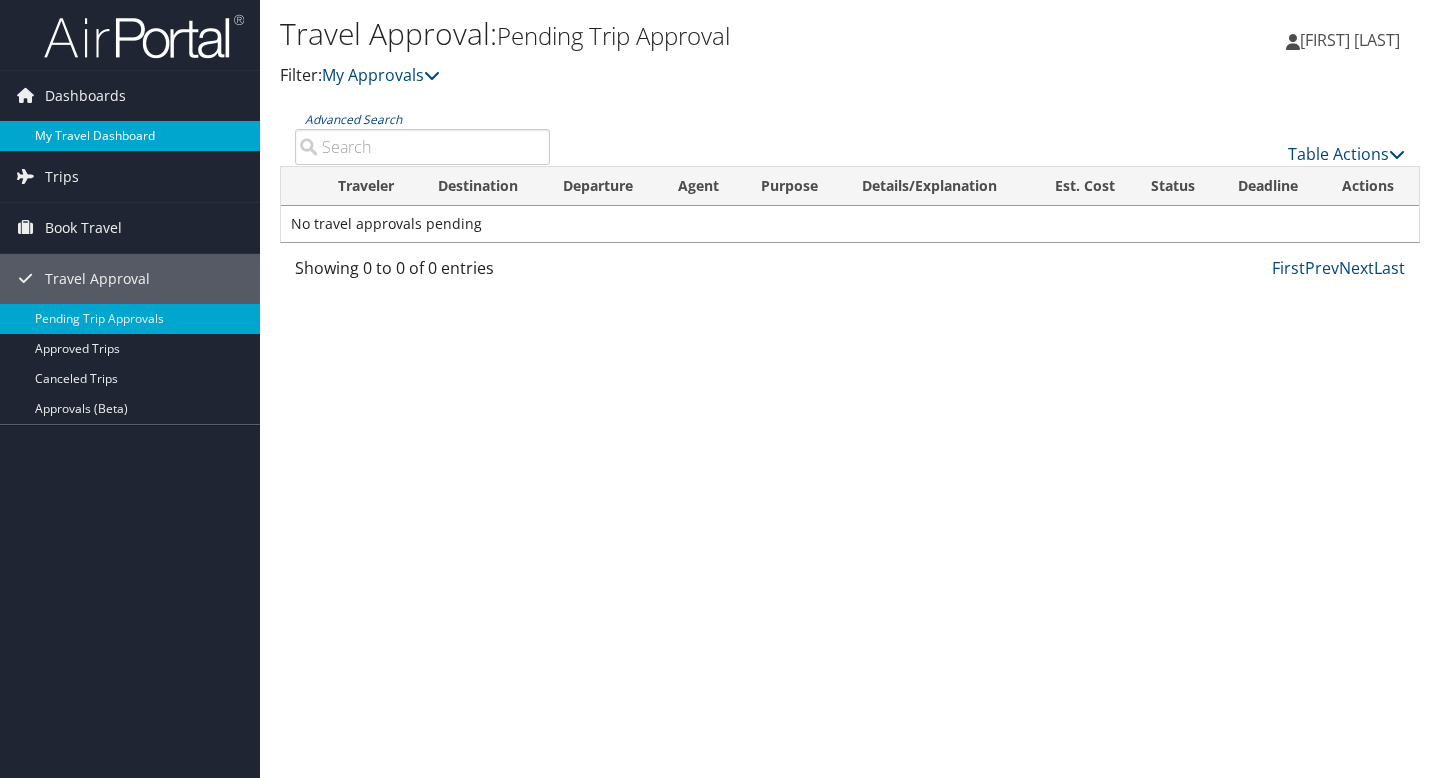 click on "My Travel Dashboard" at bounding box center [130, 136] 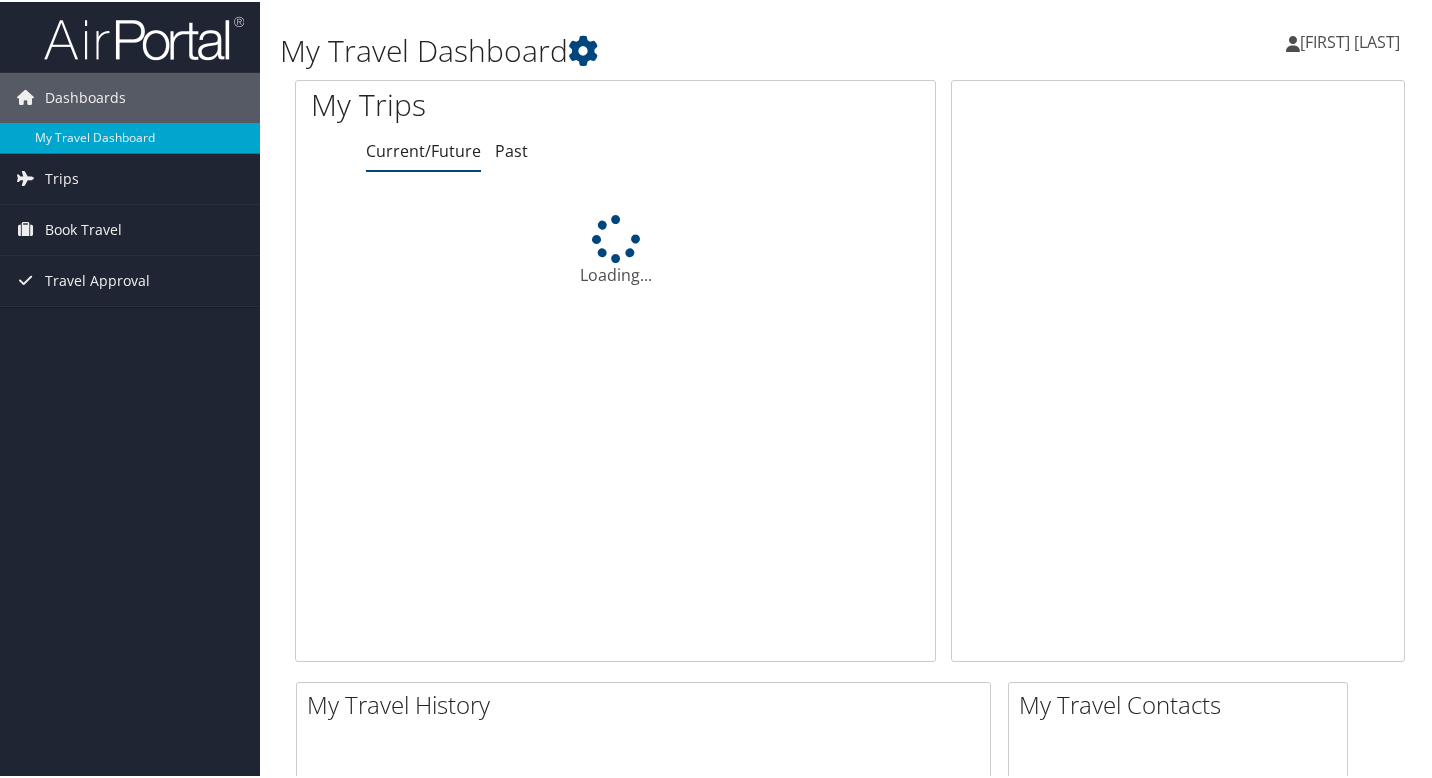 scroll, scrollTop: 0, scrollLeft: 0, axis: both 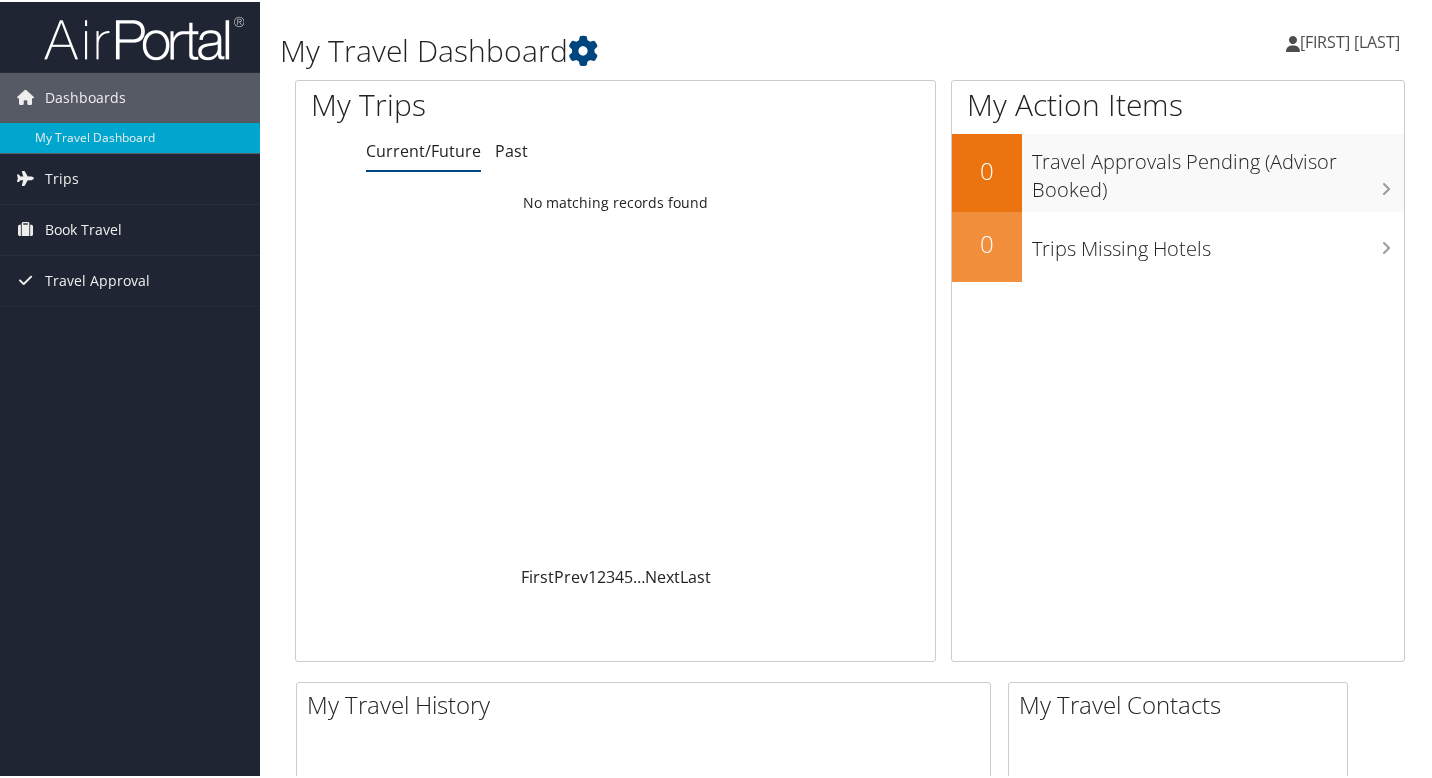 click on "[FIRST] [MIDDLE] [LAST]" at bounding box center [1350, 40] 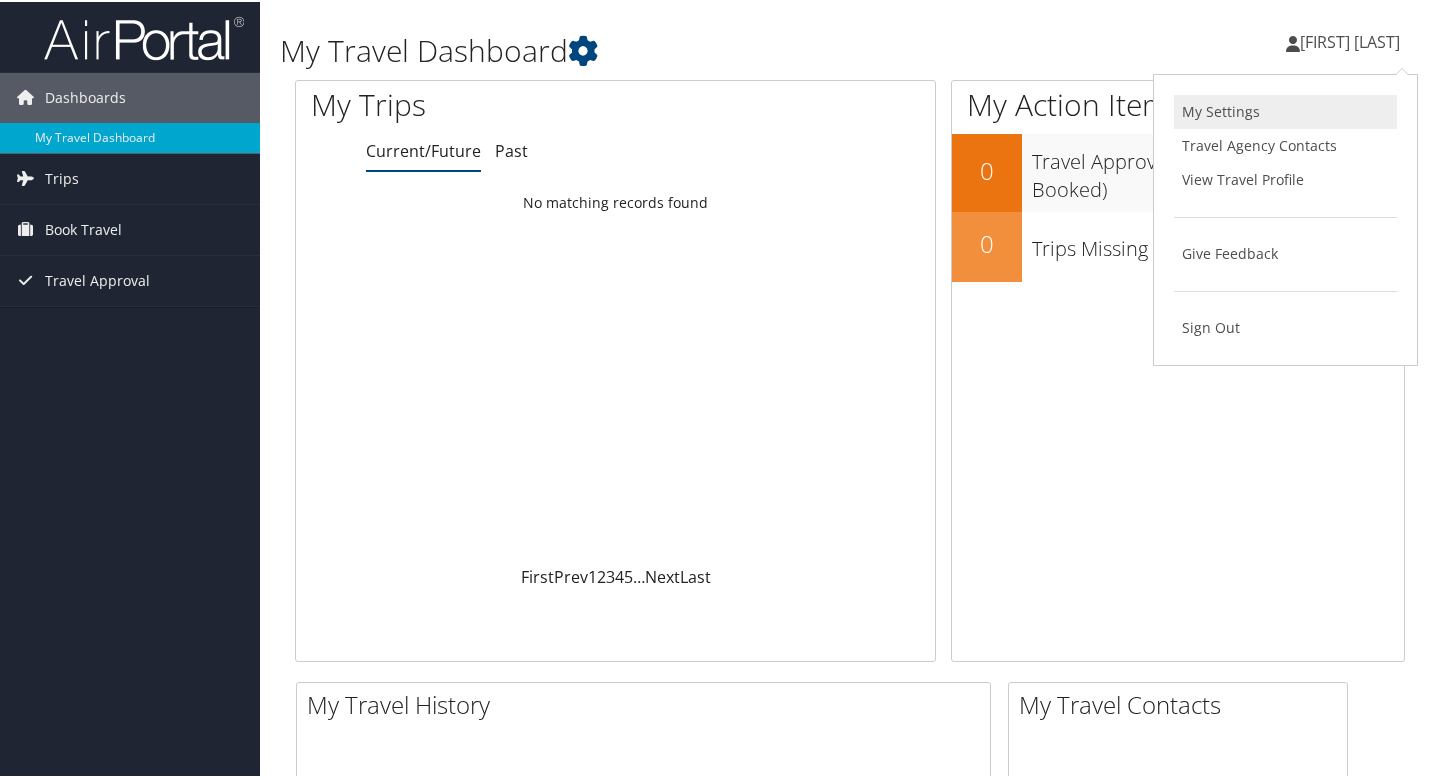 click on "My Settings" at bounding box center (1285, 110) 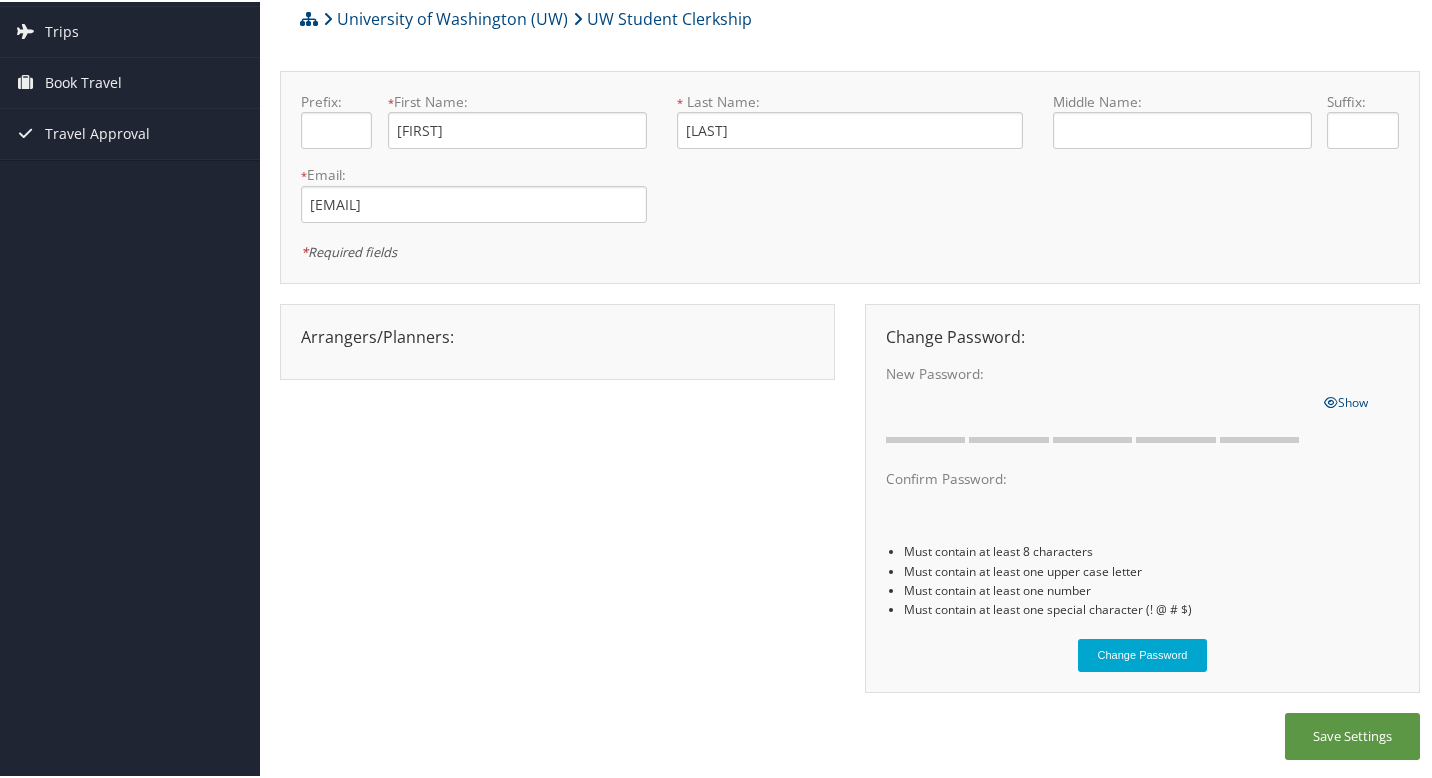 scroll, scrollTop: 0, scrollLeft: 0, axis: both 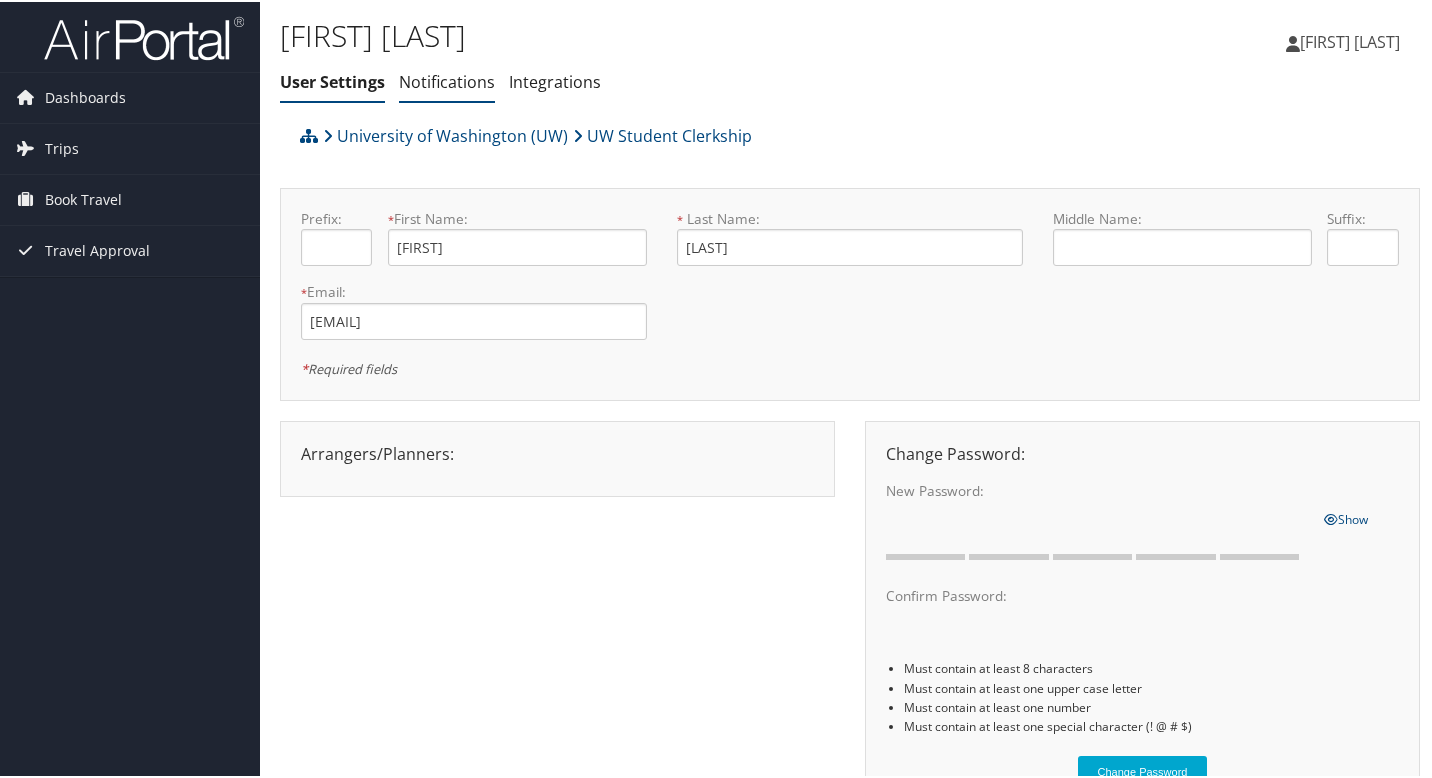 click on "Notifications" at bounding box center (447, 80) 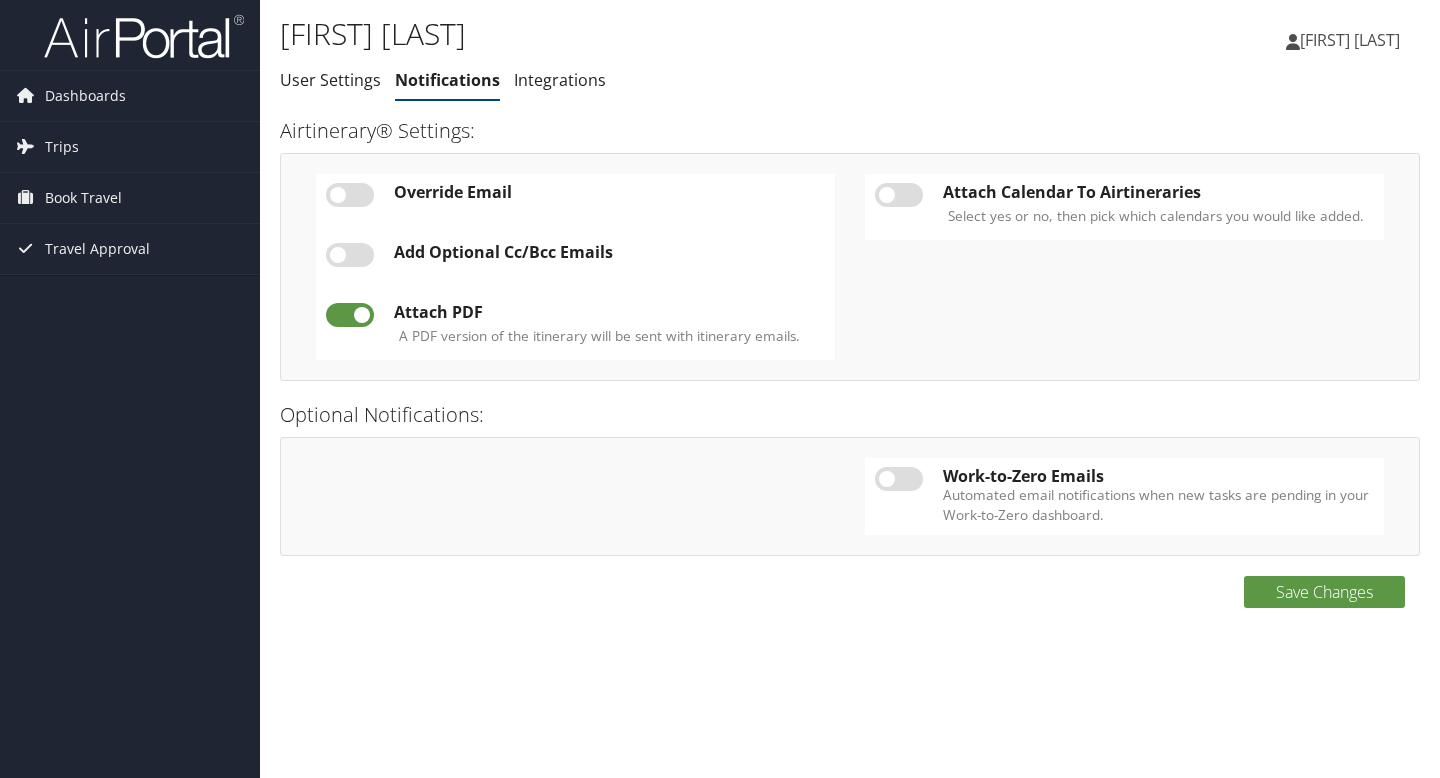 scroll, scrollTop: 0, scrollLeft: 0, axis: both 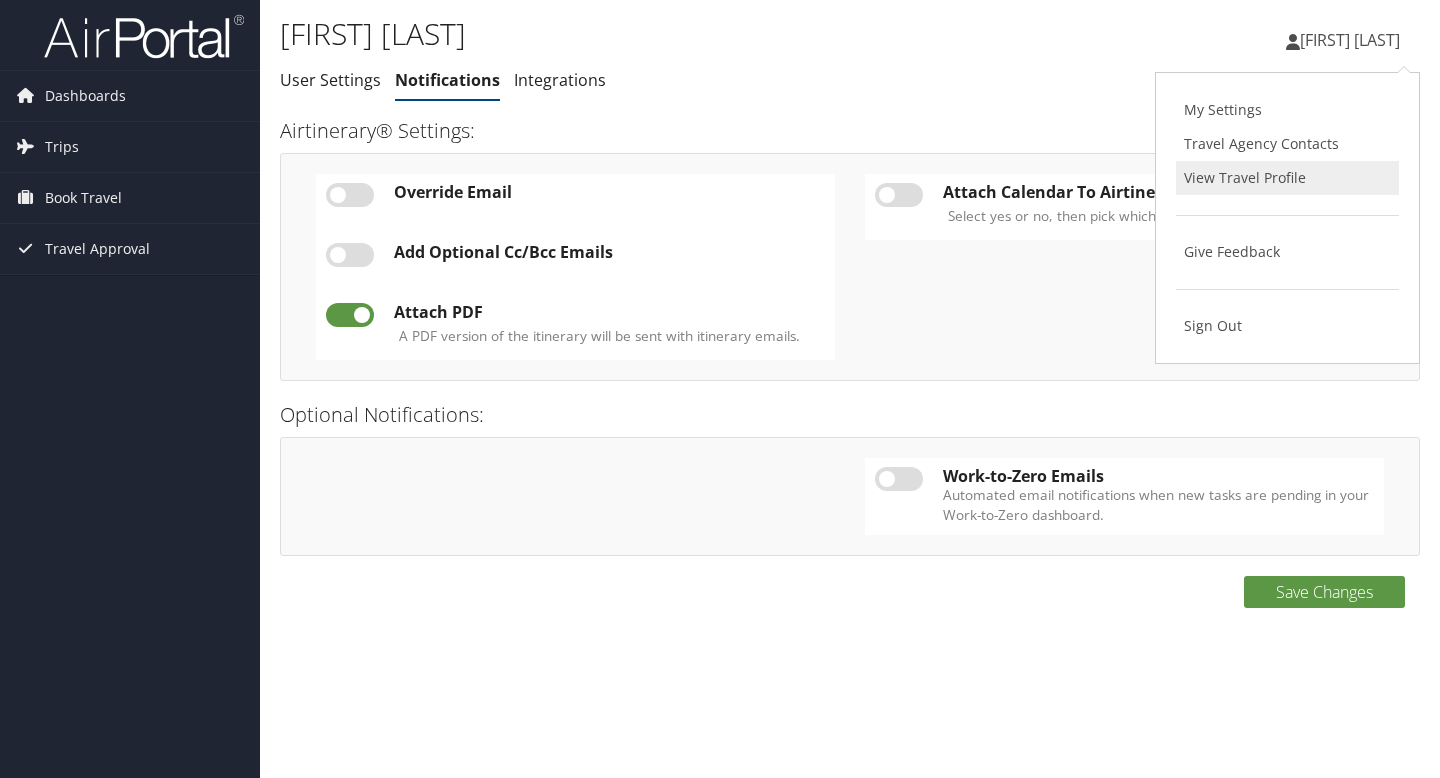 click on "View Travel Profile" at bounding box center [1287, 178] 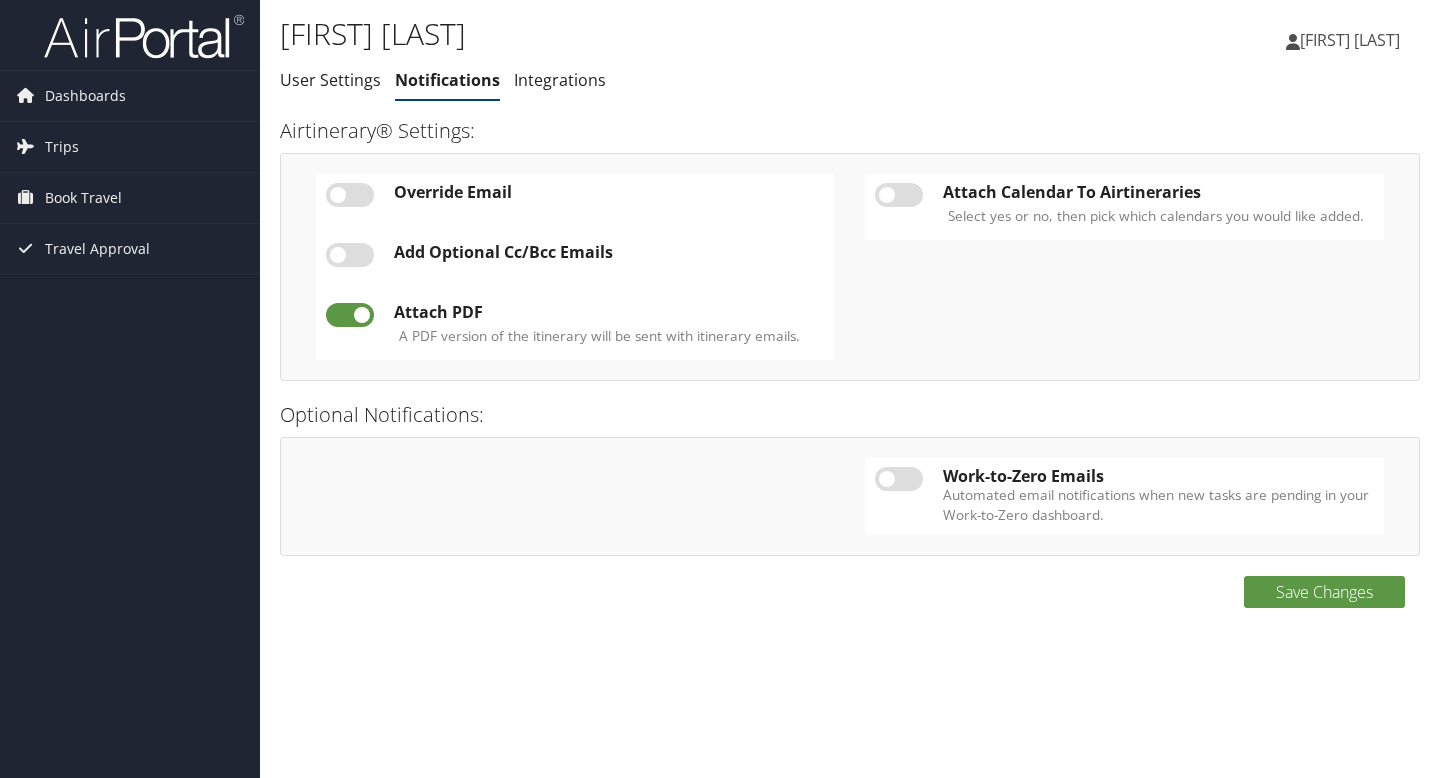 click on "[FIRST] [LAST]" at bounding box center (1350, 40) 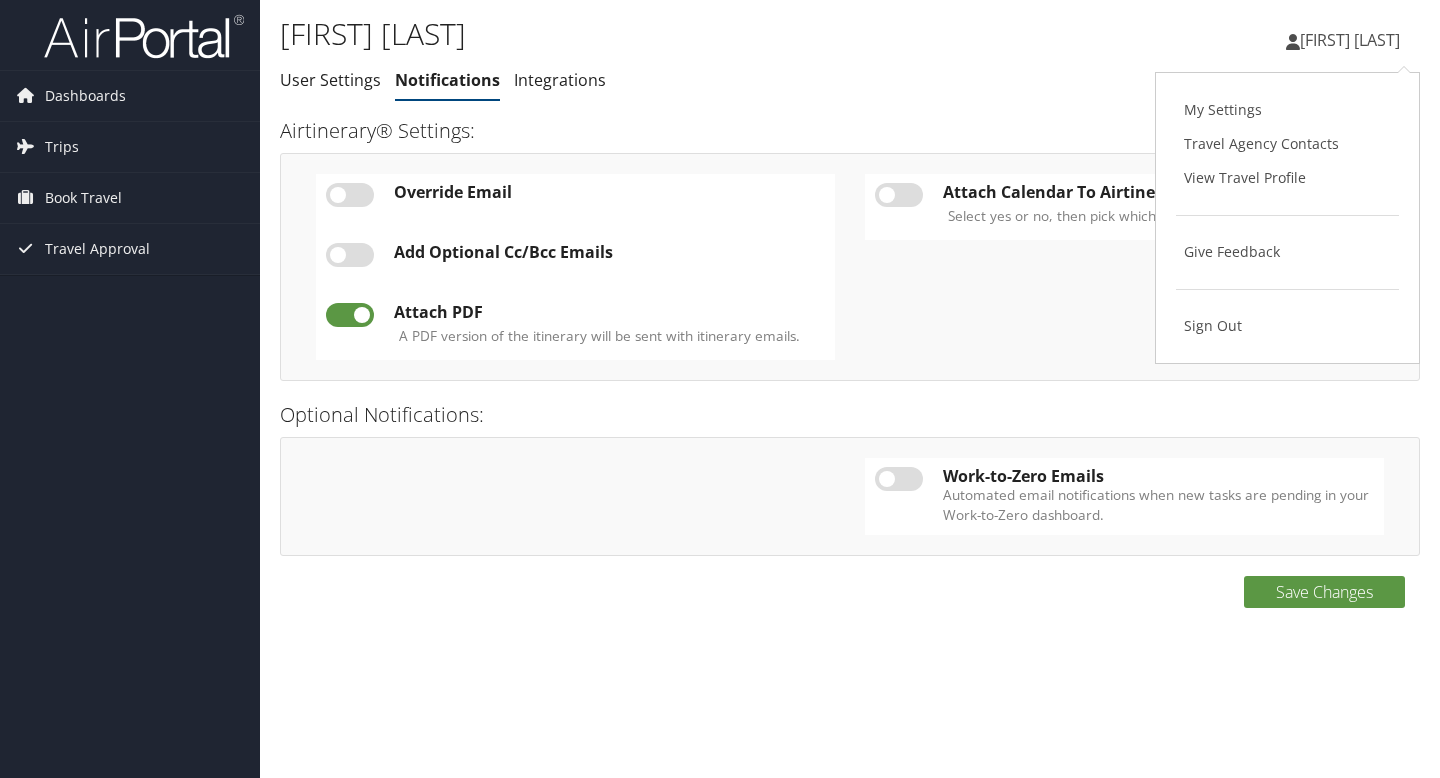 click on "[FIRST] [LAST]" at bounding box center (1350, 40) 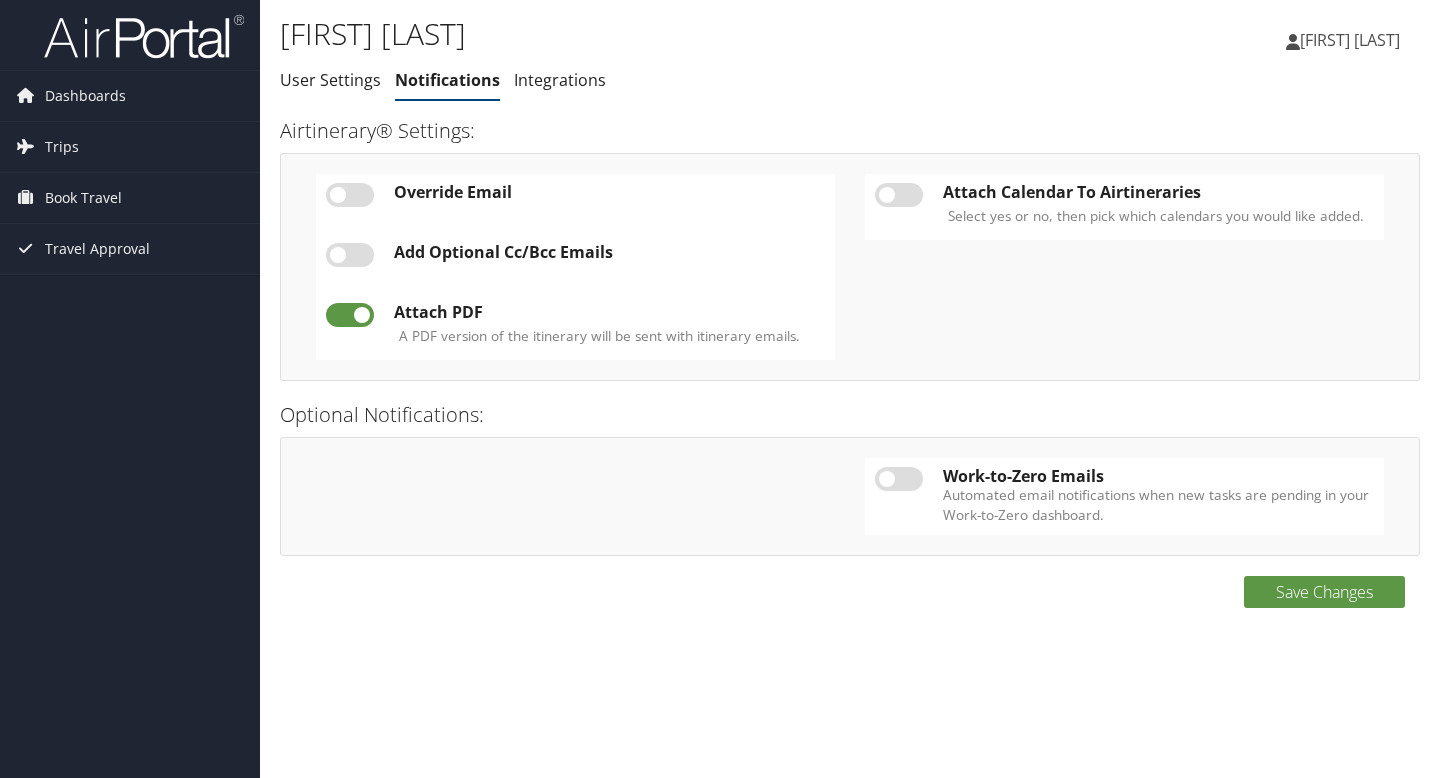 click on "[FIRST] [LAST]" at bounding box center (1350, 40) 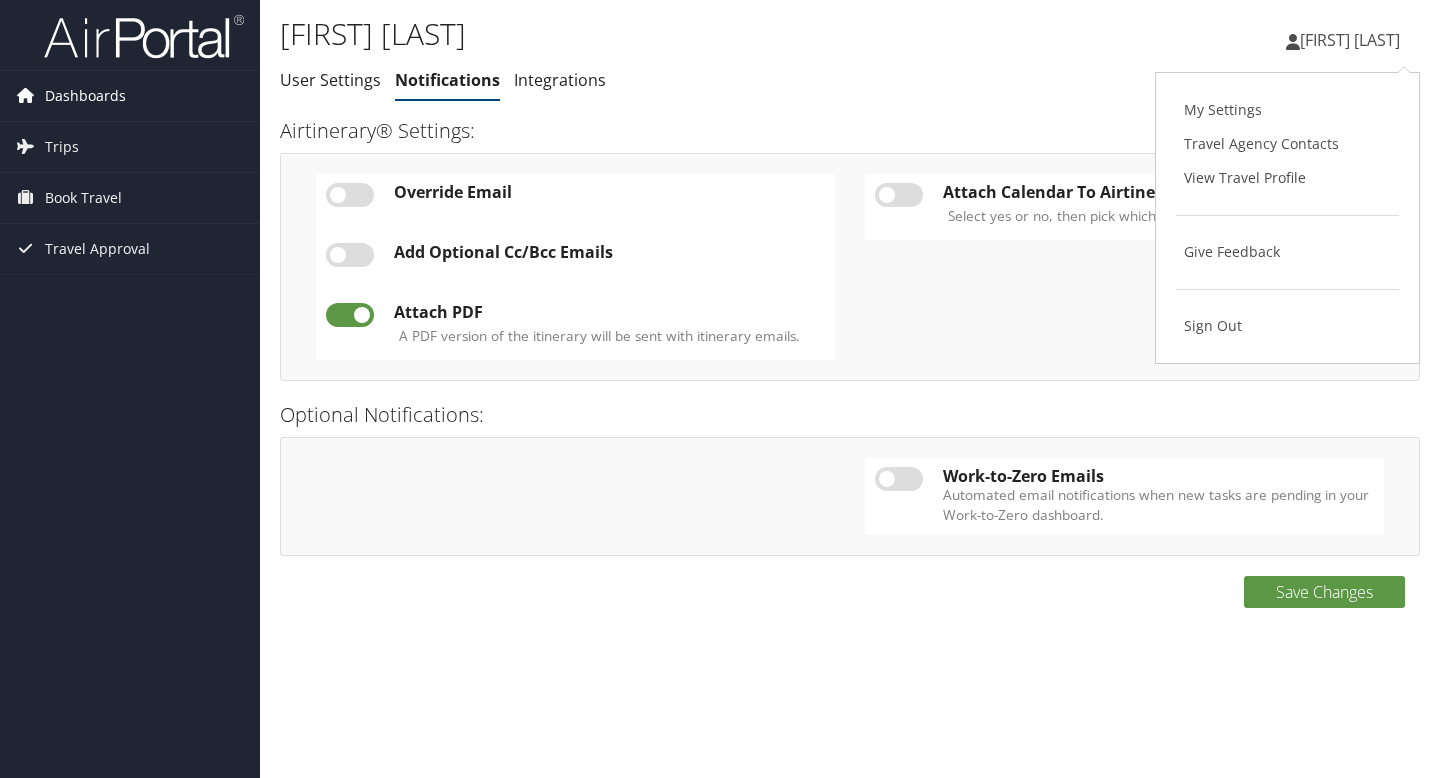 click on "Dashboards" at bounding box center [85, 96] 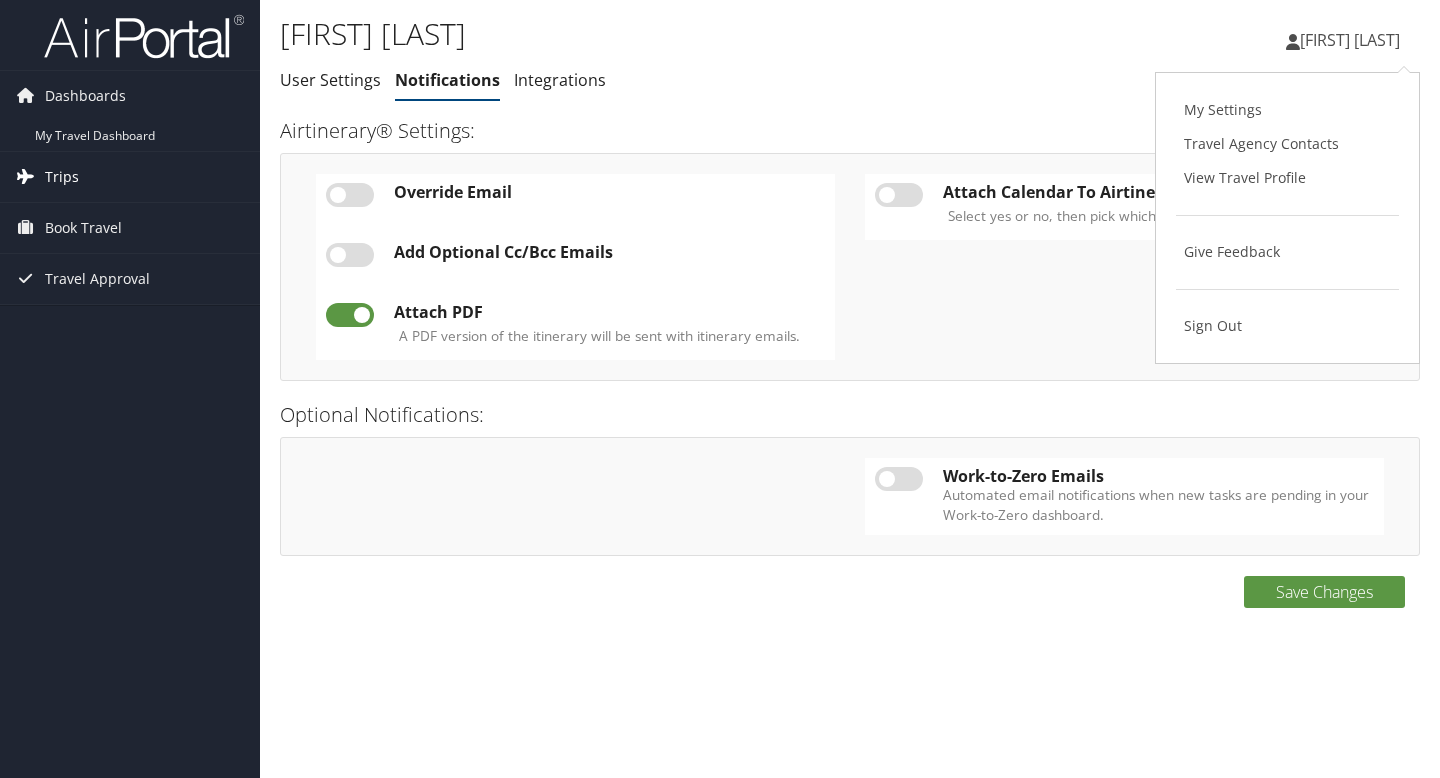click on "Trips" at bounding box center [62, 177] 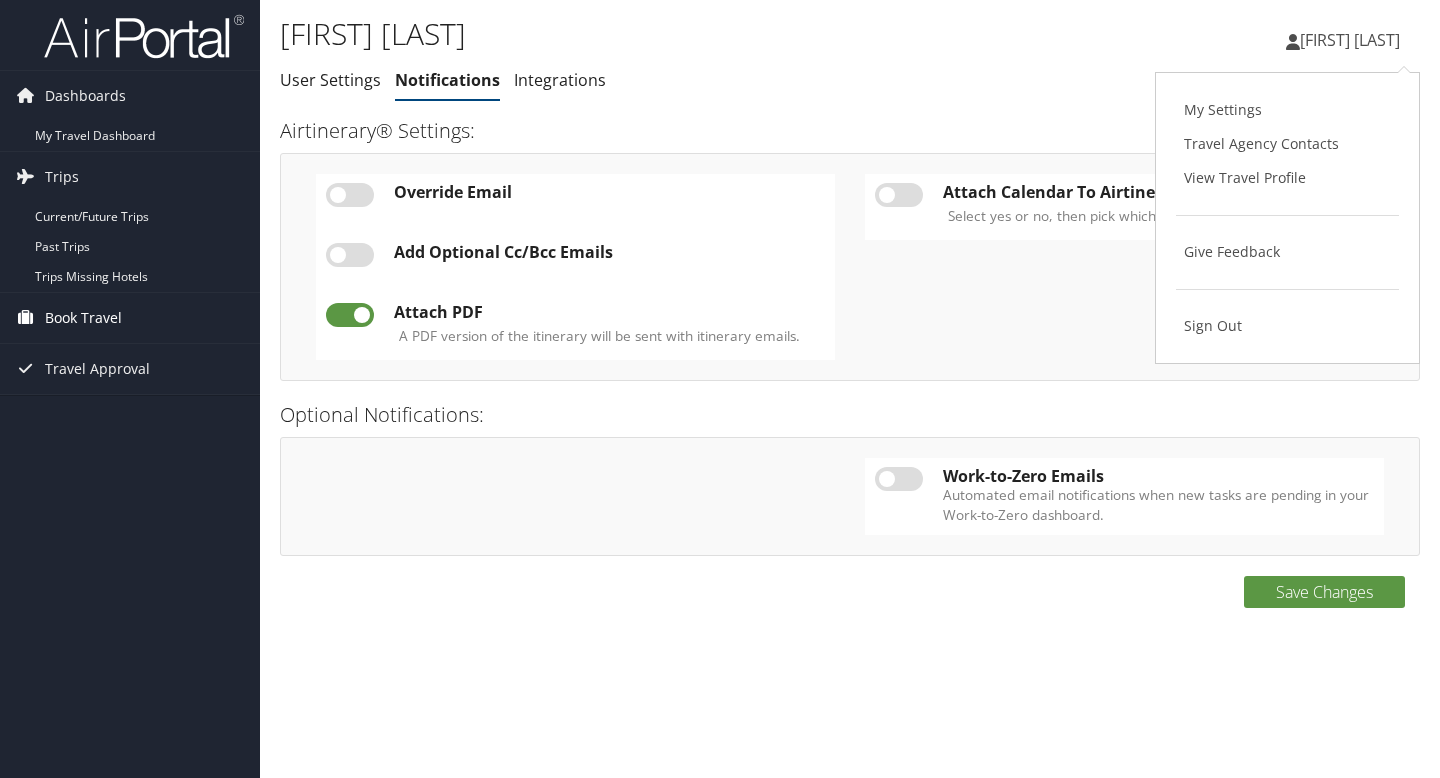 click on "Book Travel" at bounding box center [130, 318] 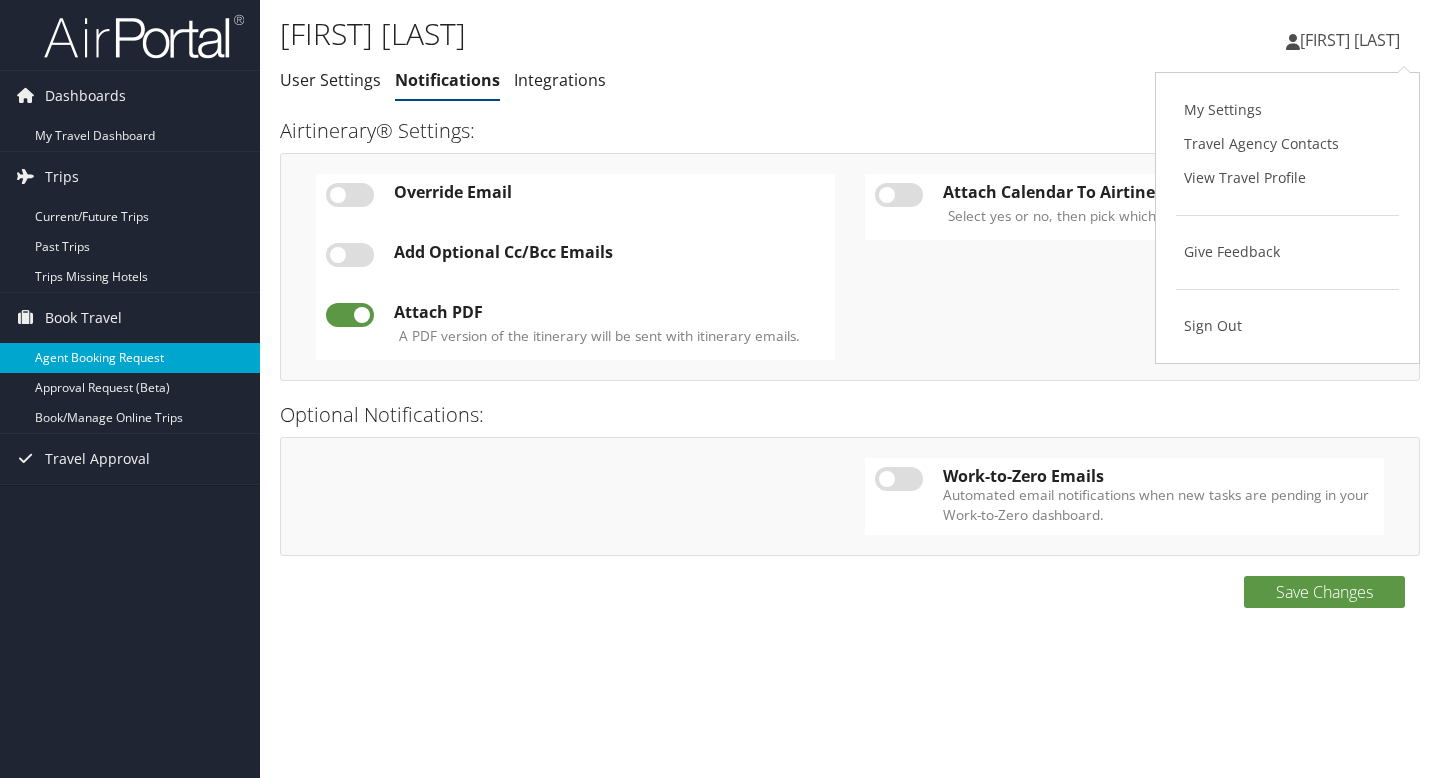 click on "Agent Booking Request" at bounding box center [130, 358] 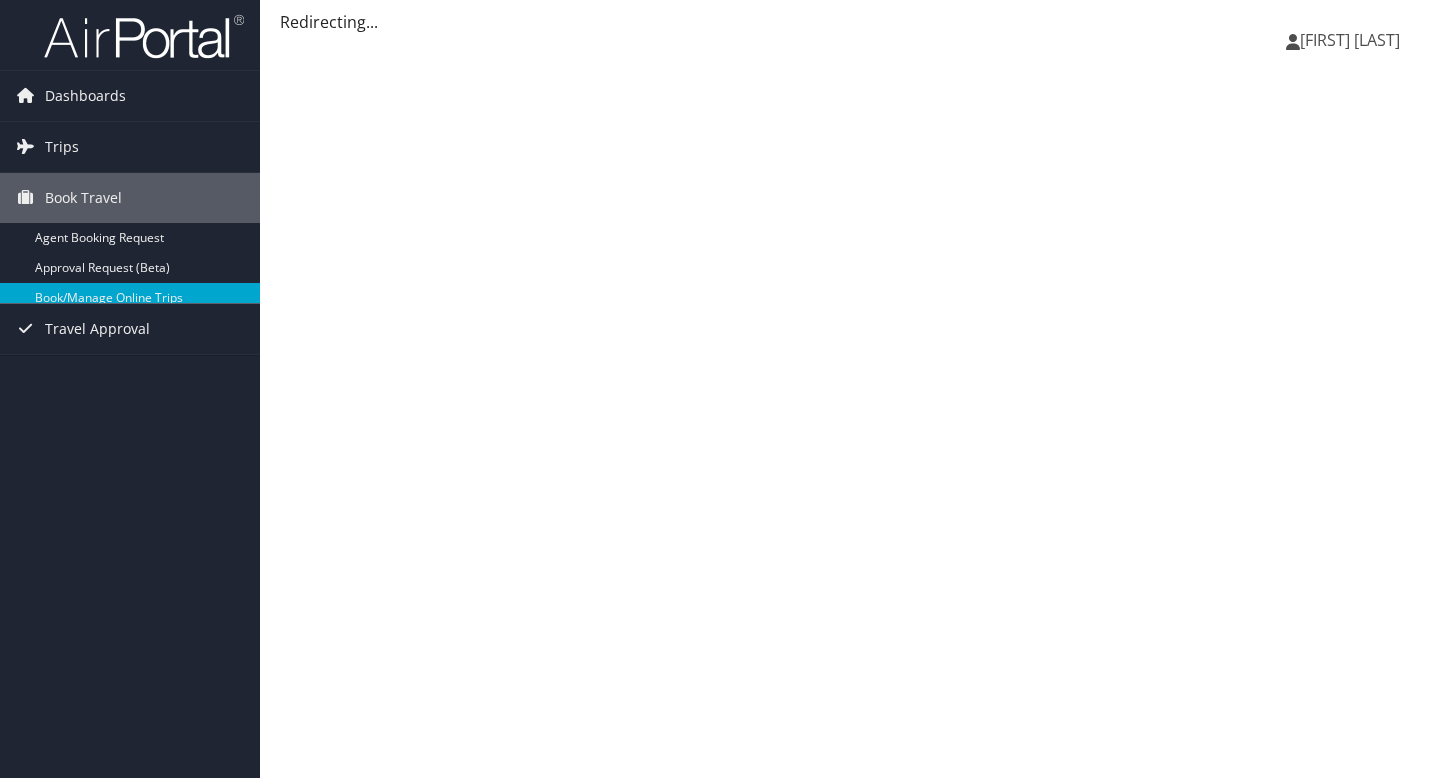 scroll, scrollTop: 0, scrollLeft: 0, axis: both 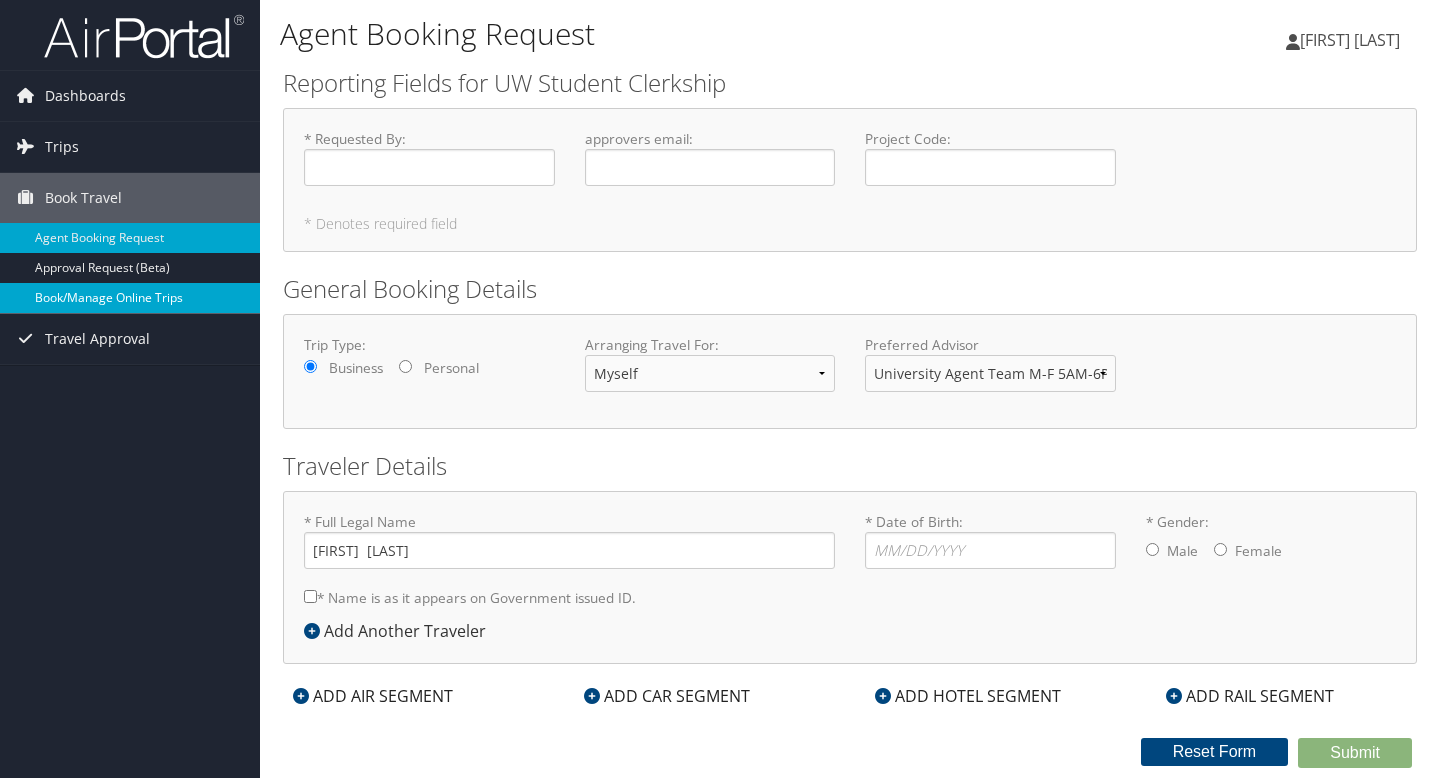 click on "Book/Manage Online Trips" at bounding box center (130, 298) 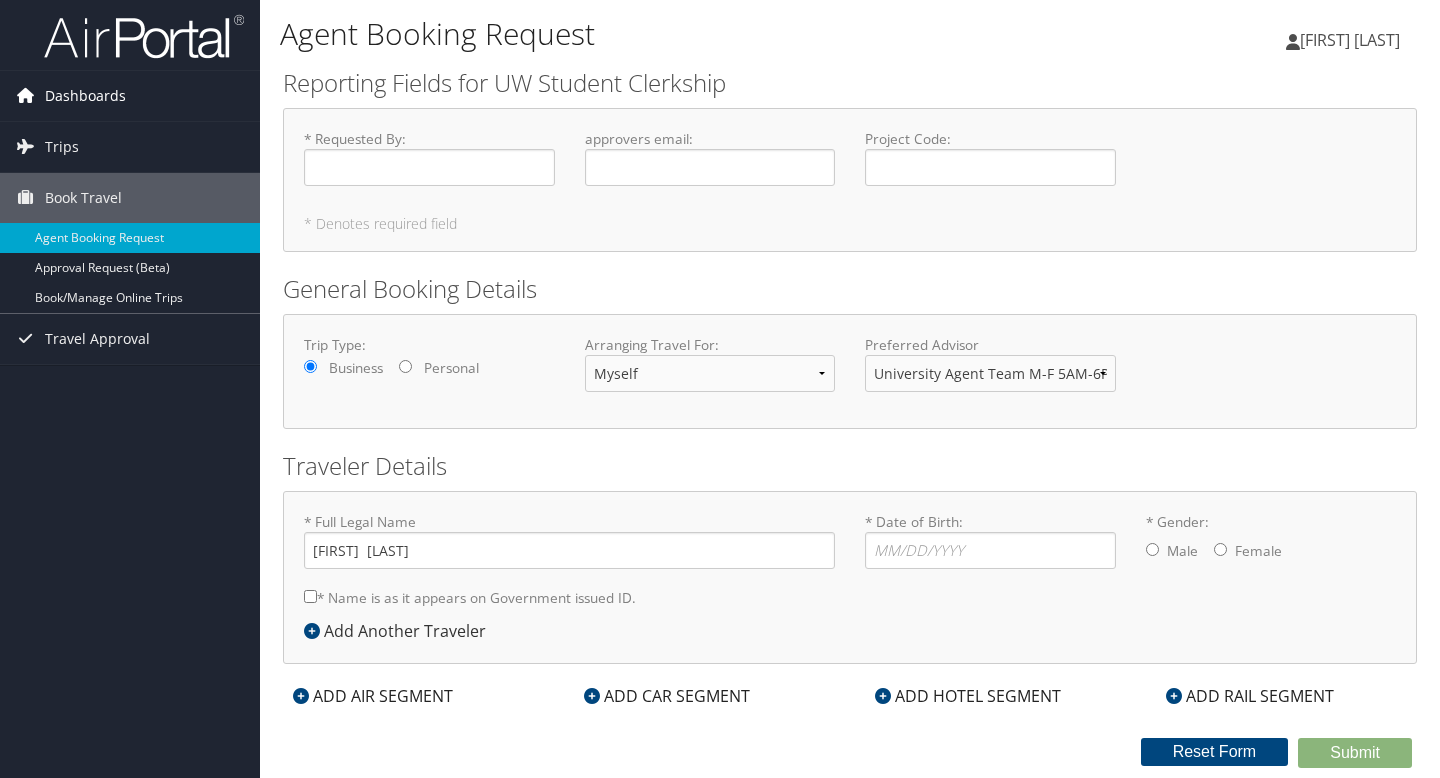 click on "Dashboards" at bounding box center (130, 96) 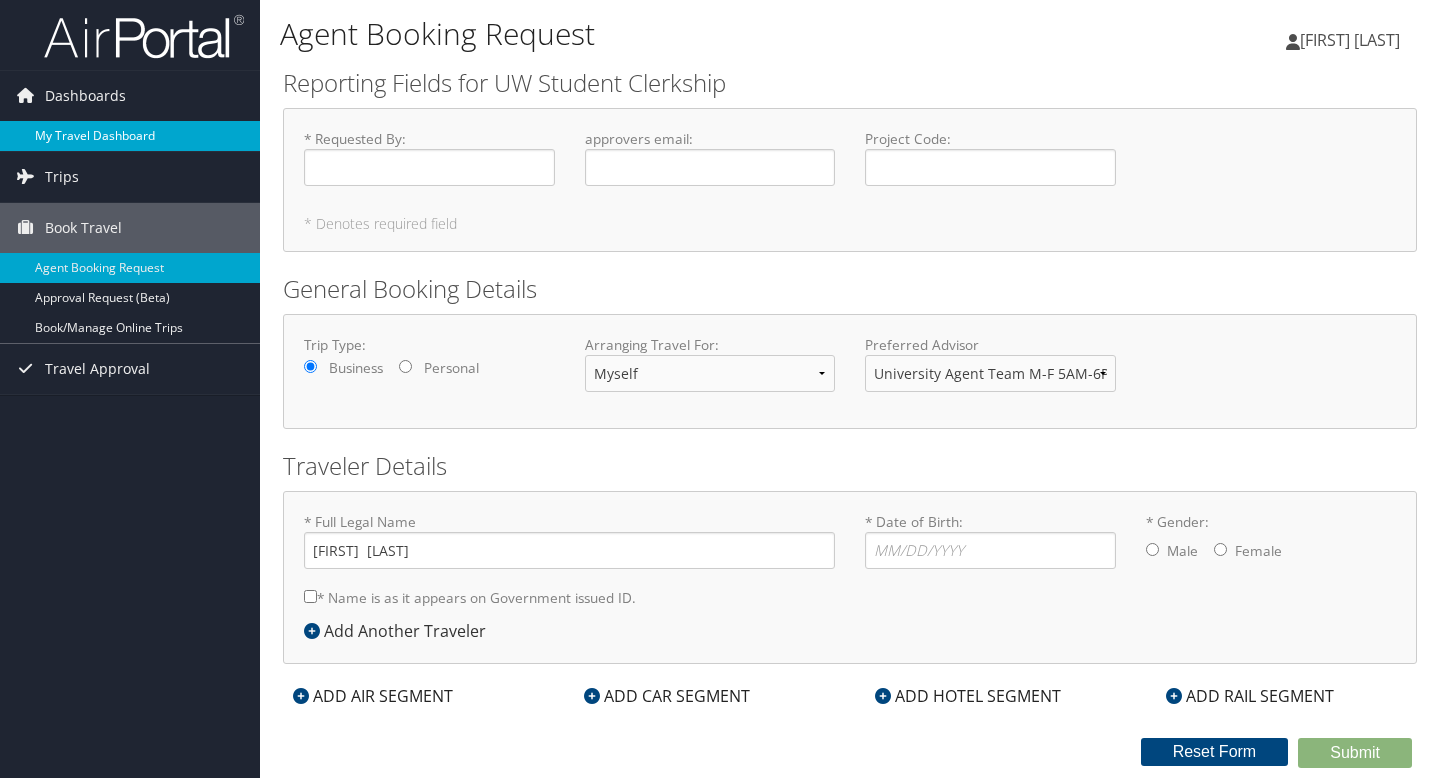 click on "My Travel Dashboard" at bounding box center (130, 136) 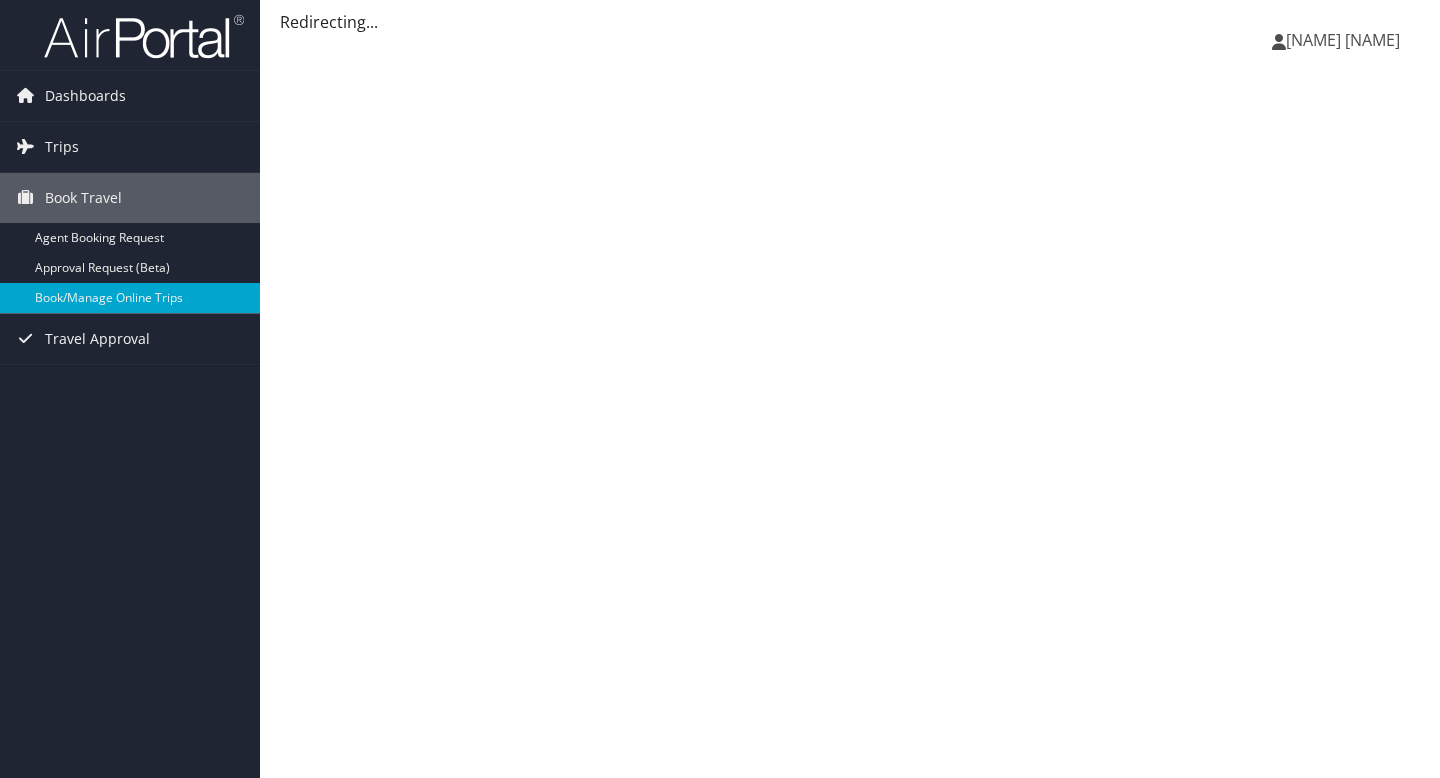 scroll, scrollTop: 0, scrollLeft: 0, axis: both 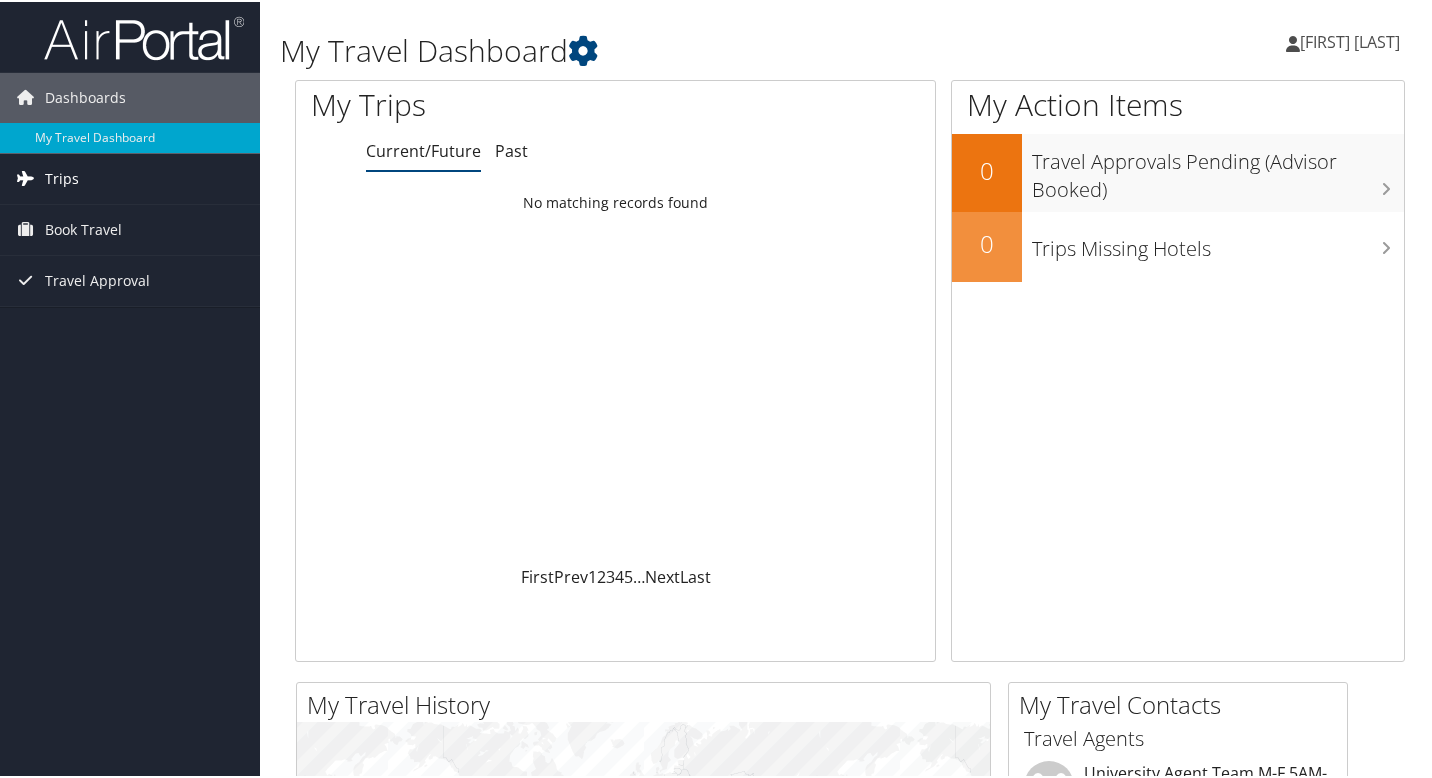 click on "Trips" at bounding box center [130, 177] 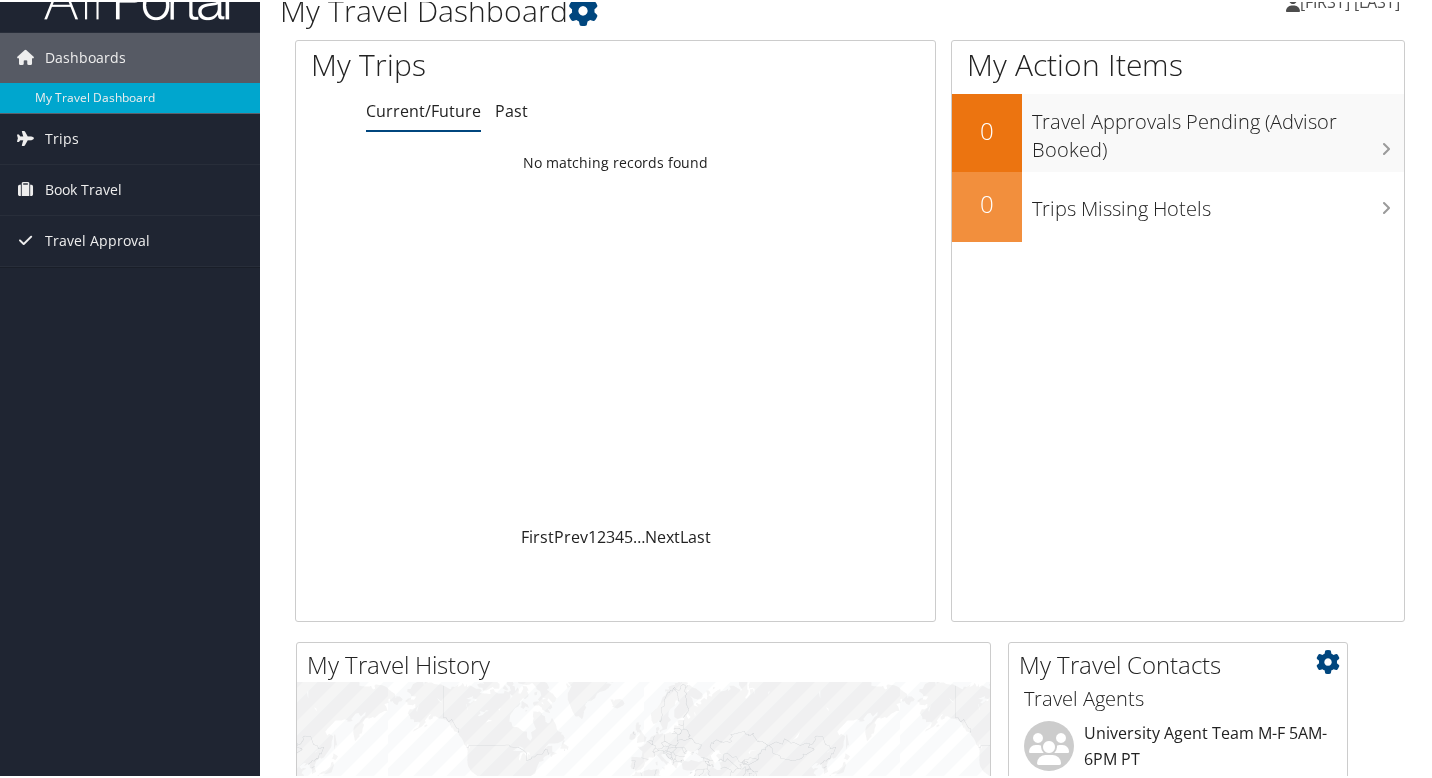 scroll, scrollTop: 0, scrollLeft: 0, axis: both 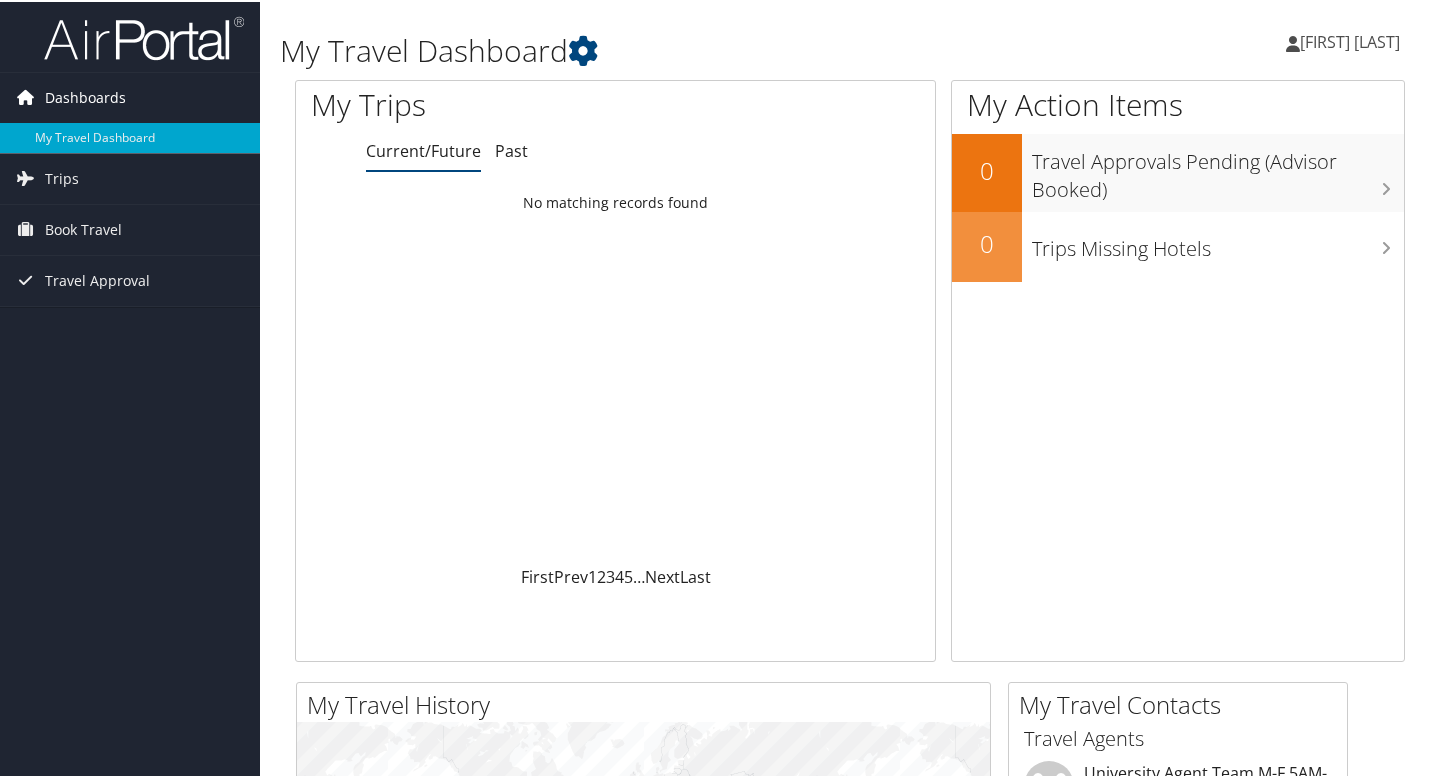 click on "Dashboards" at bounding box center [85, 96] 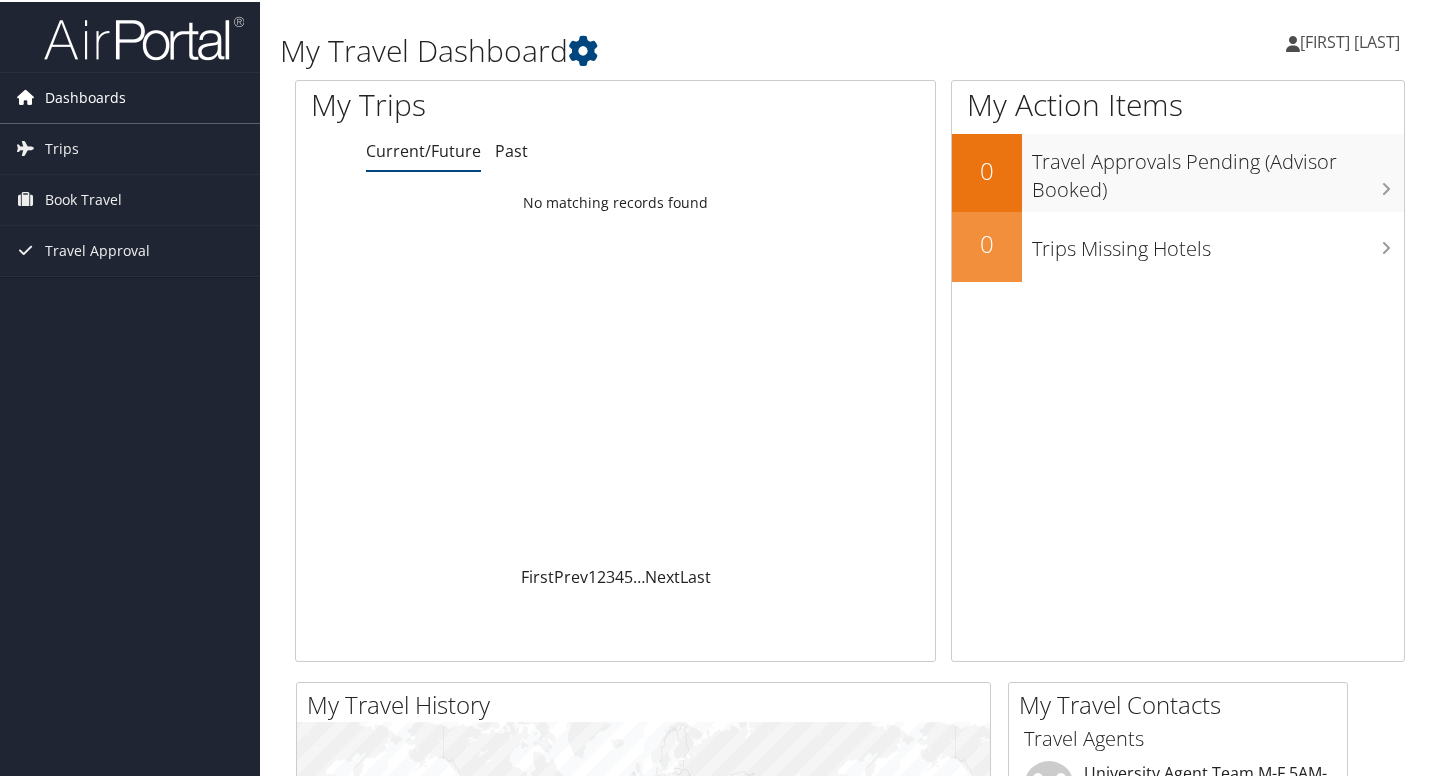 click on "Dashboards" at bounding box center [85, 96] 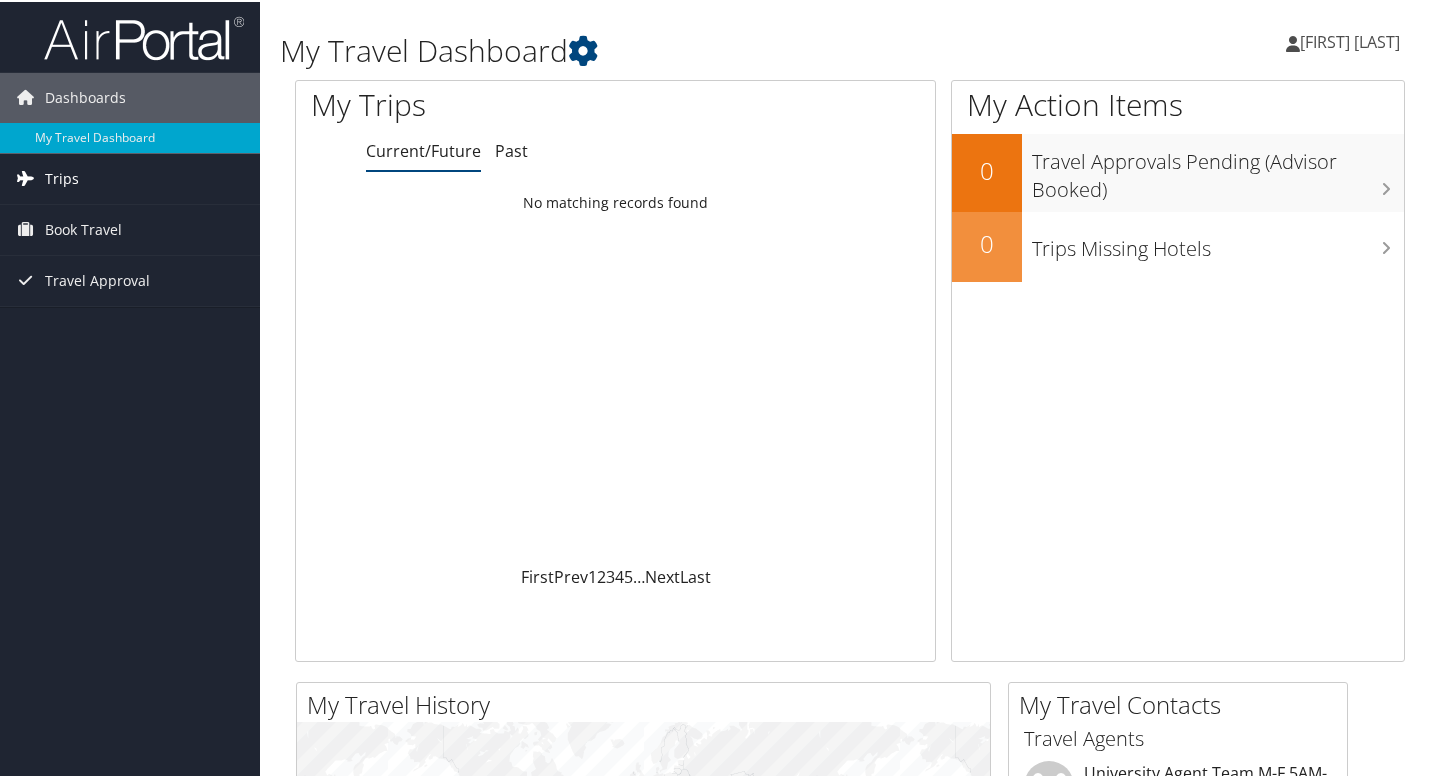 click on "Trips" at bounding box center [130, 177] 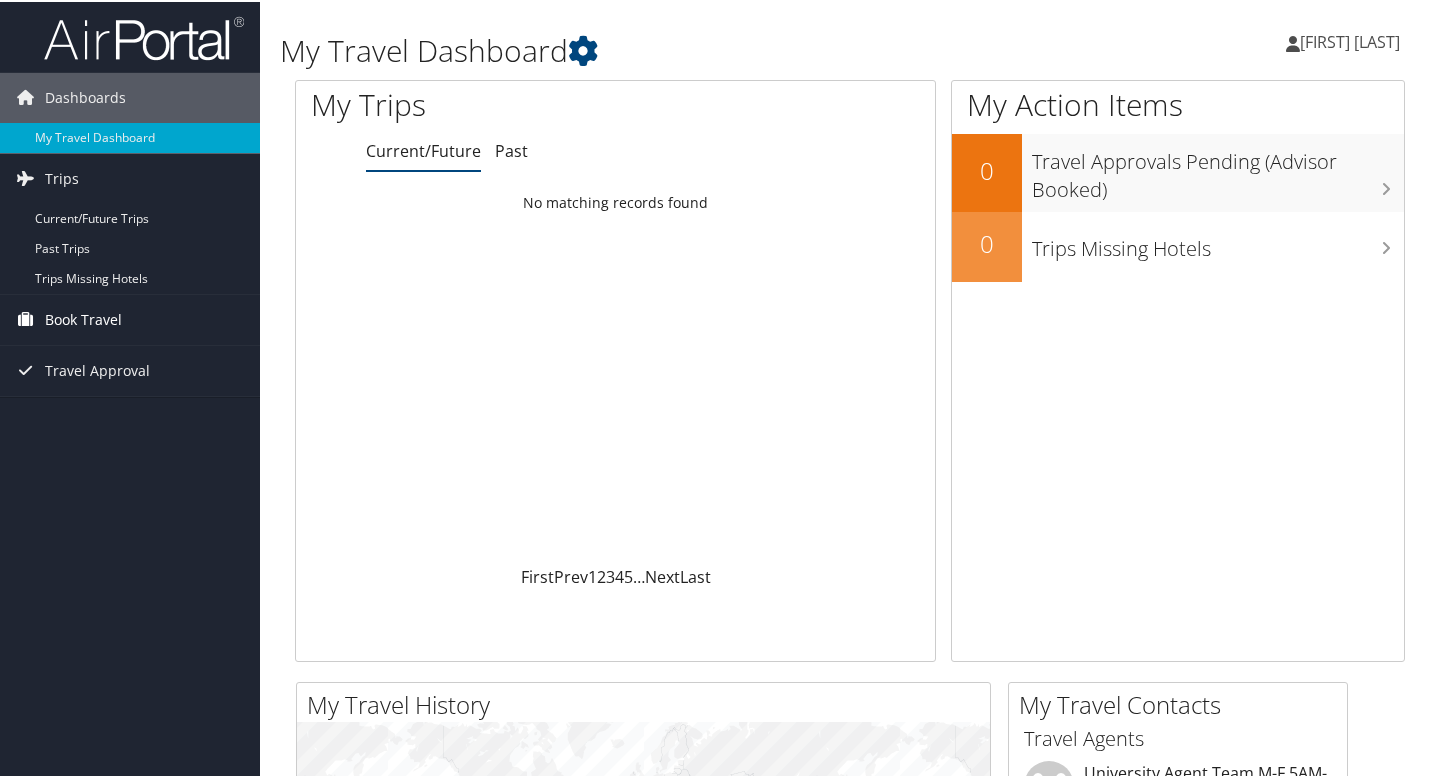 click on "Book Travel" at bounding box center [83, 318] 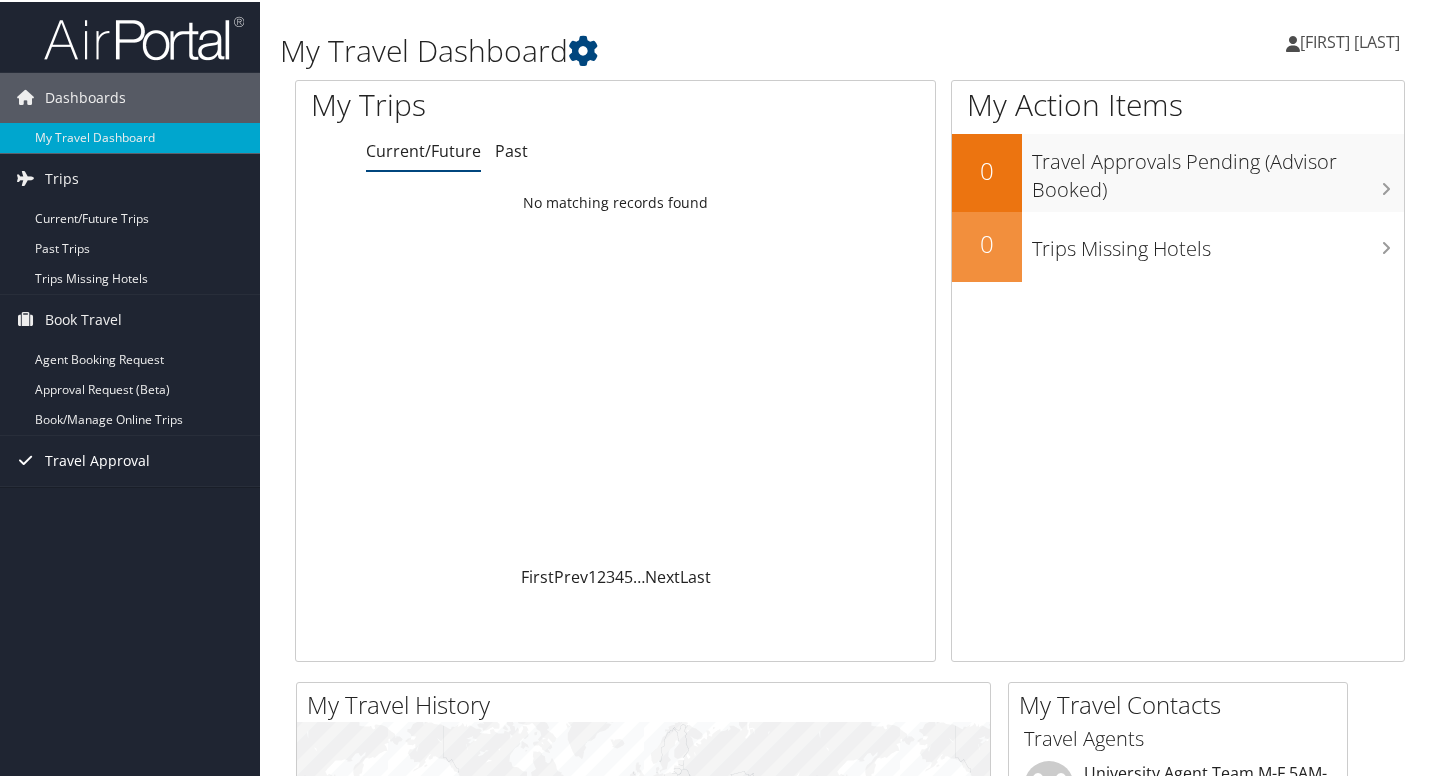 click on "Travel Approval" at bounding box center [97, 459] 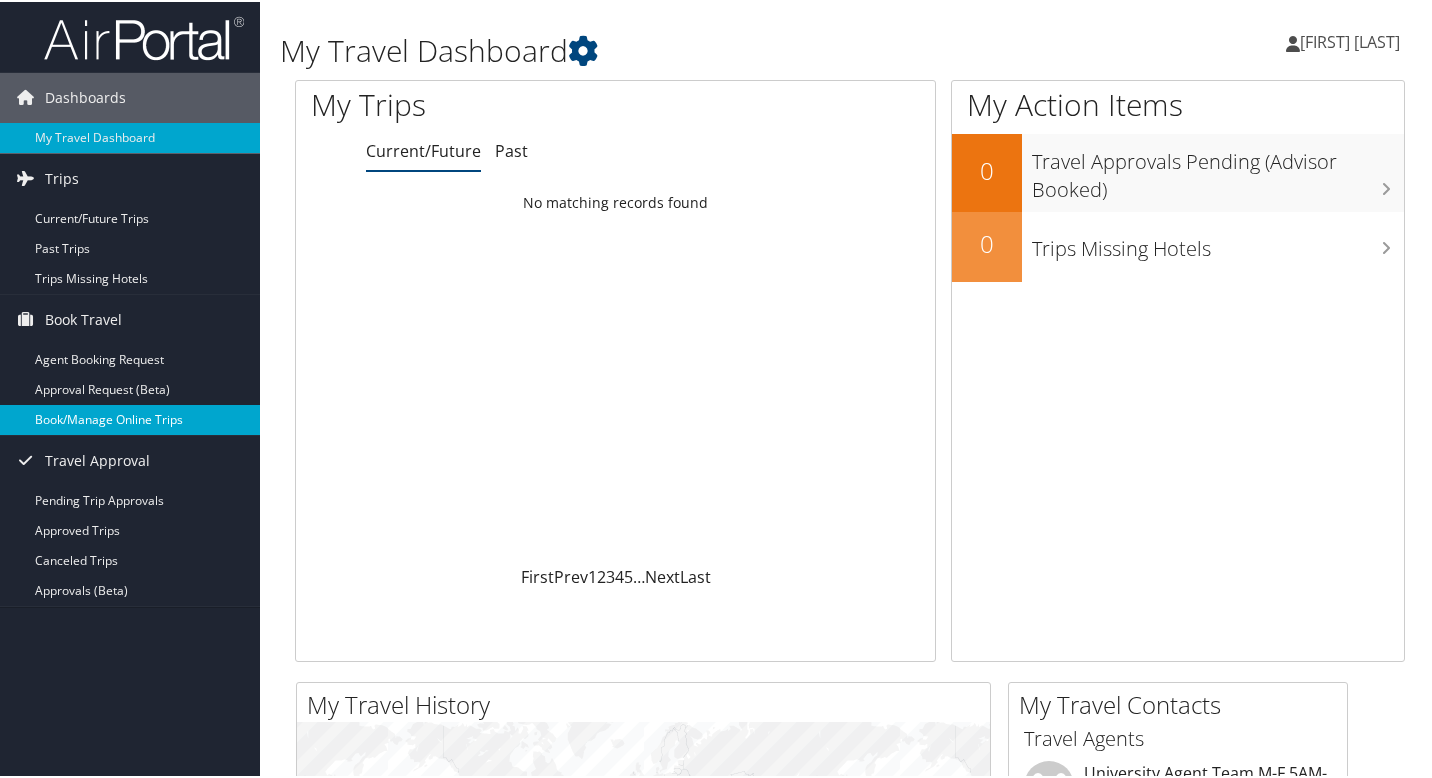 click on "Book/Manage Online Trips" at bounding box center (130, 418) 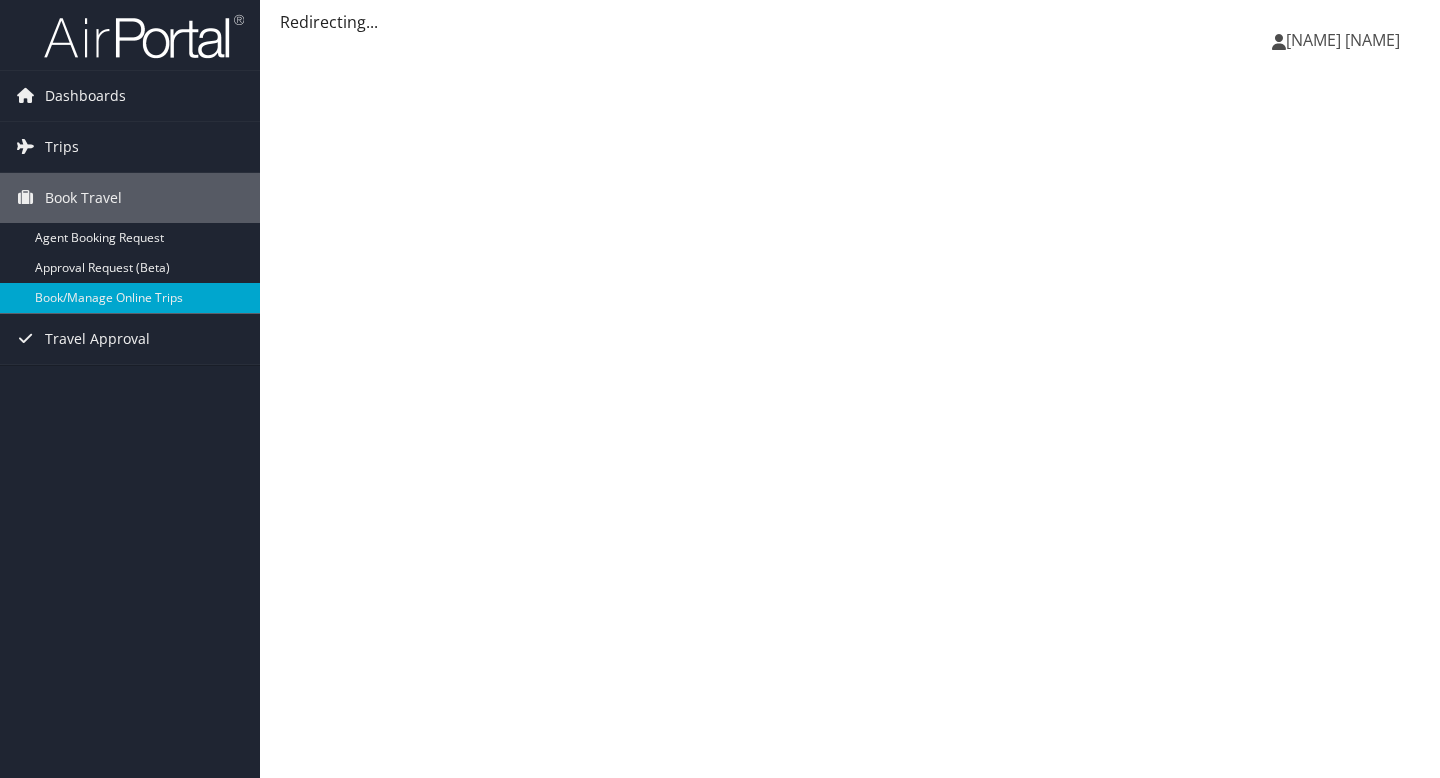 scroll, scrollTop: 0, scrollLeft: 0, axis: both 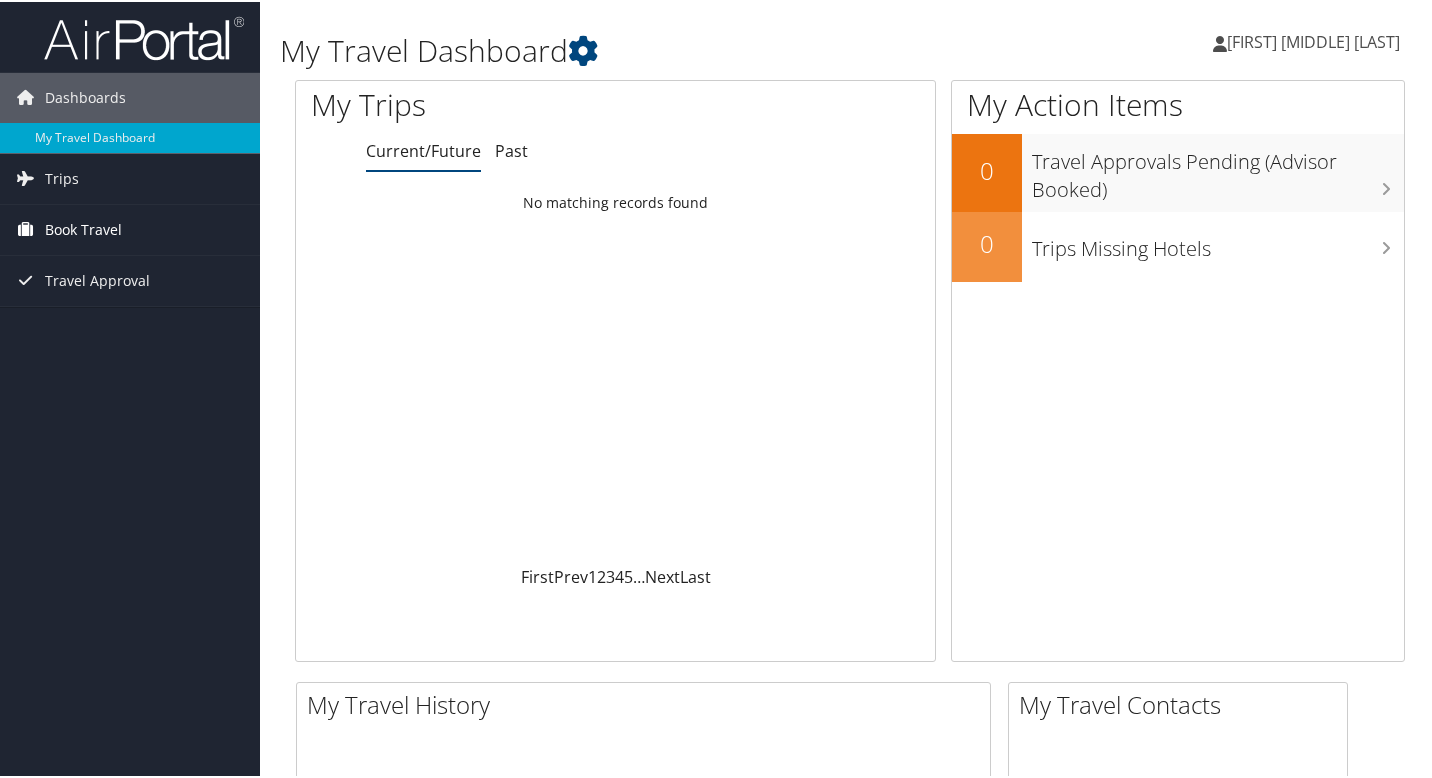 click on "Book Travel" at bounding box center [130, 228] 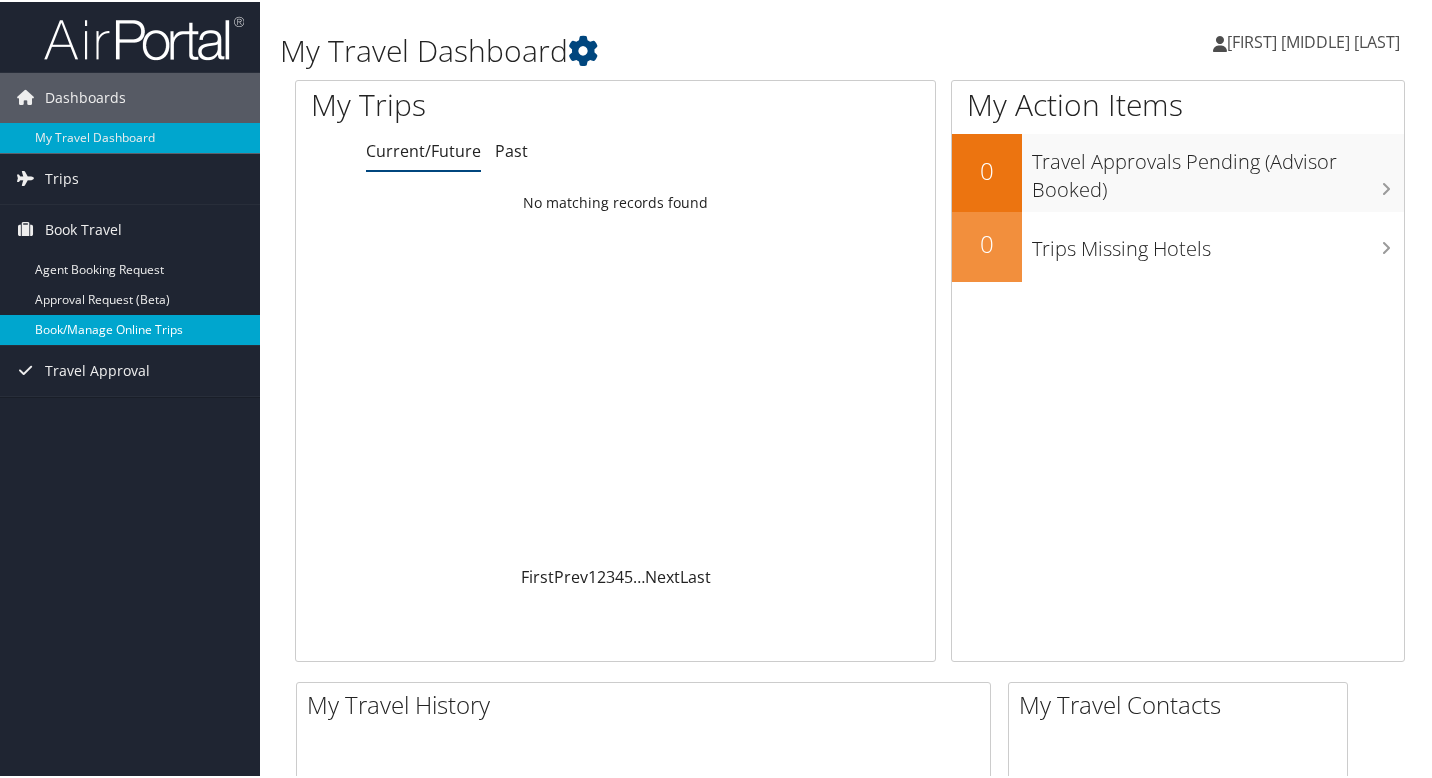 click on "Book/Manage Online Trips" at bounding box center [130, 328] 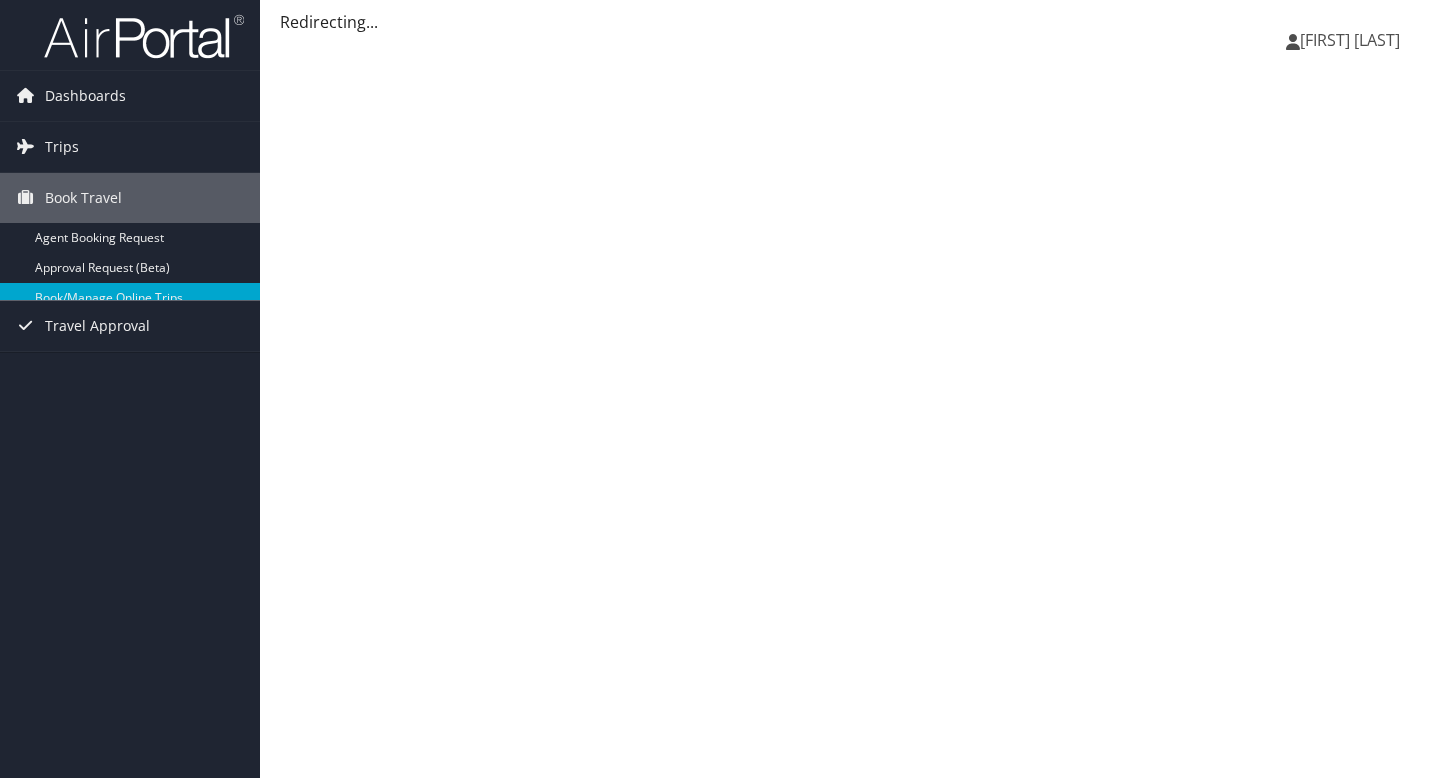 scroll, scrollTop: 0, scrollLeft: 0, axis: both 